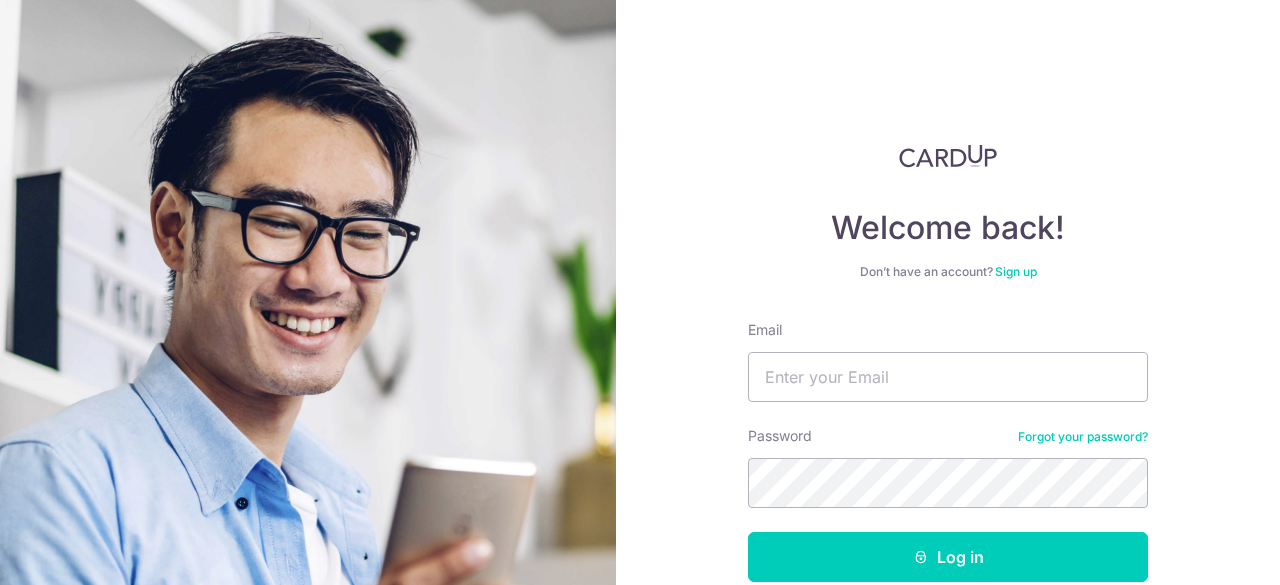 scroll, scrollTop: 0, scrollLeft: 0, axis: both 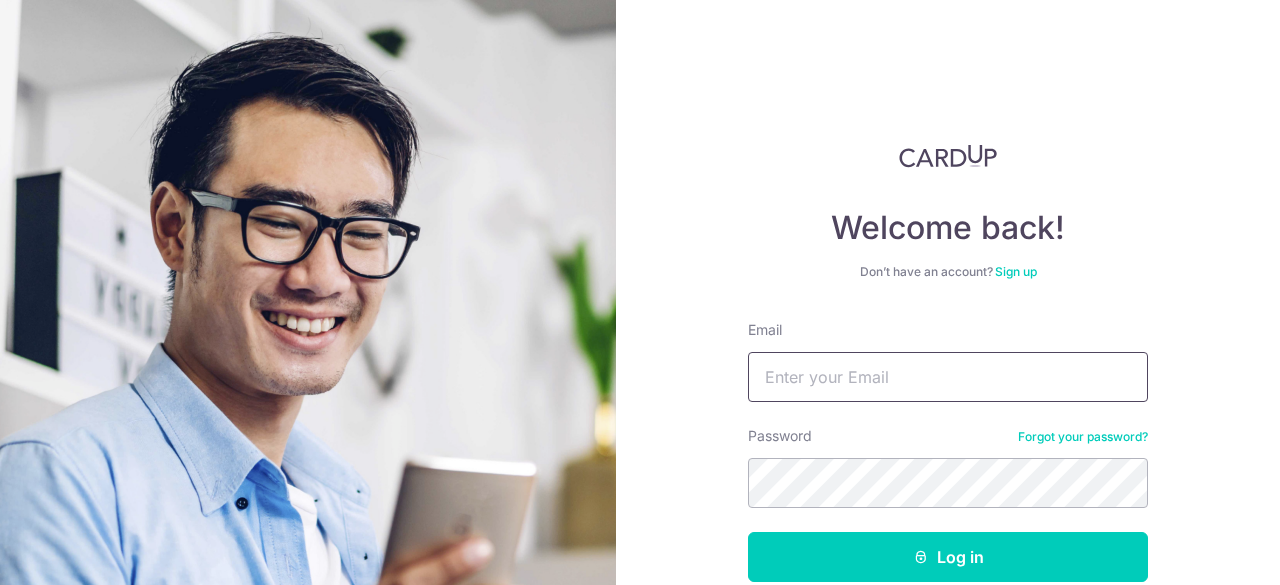 click on "Email" at bounding box center (948, 377) 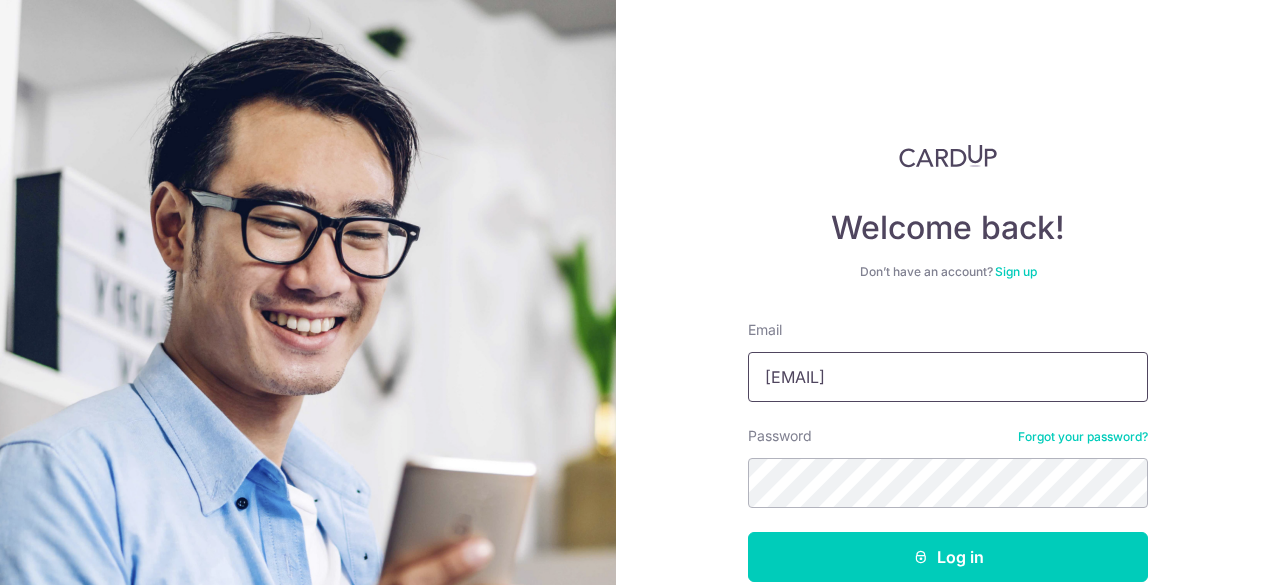 type on "[EMAIL]" 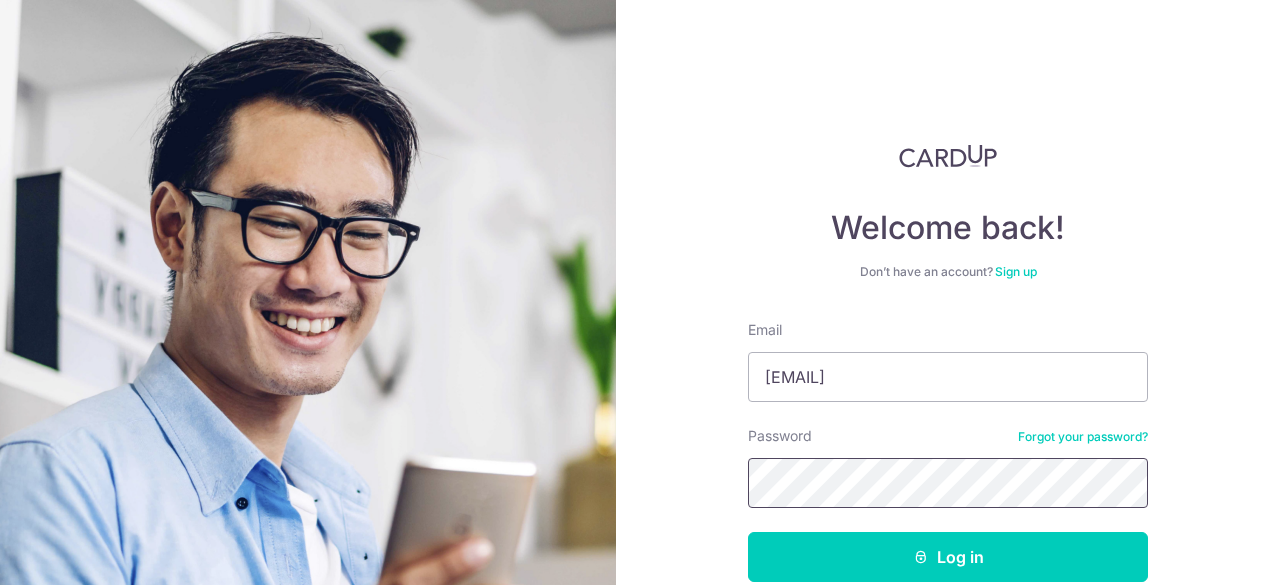 click on "Log in" at bounding box center [948, 557] 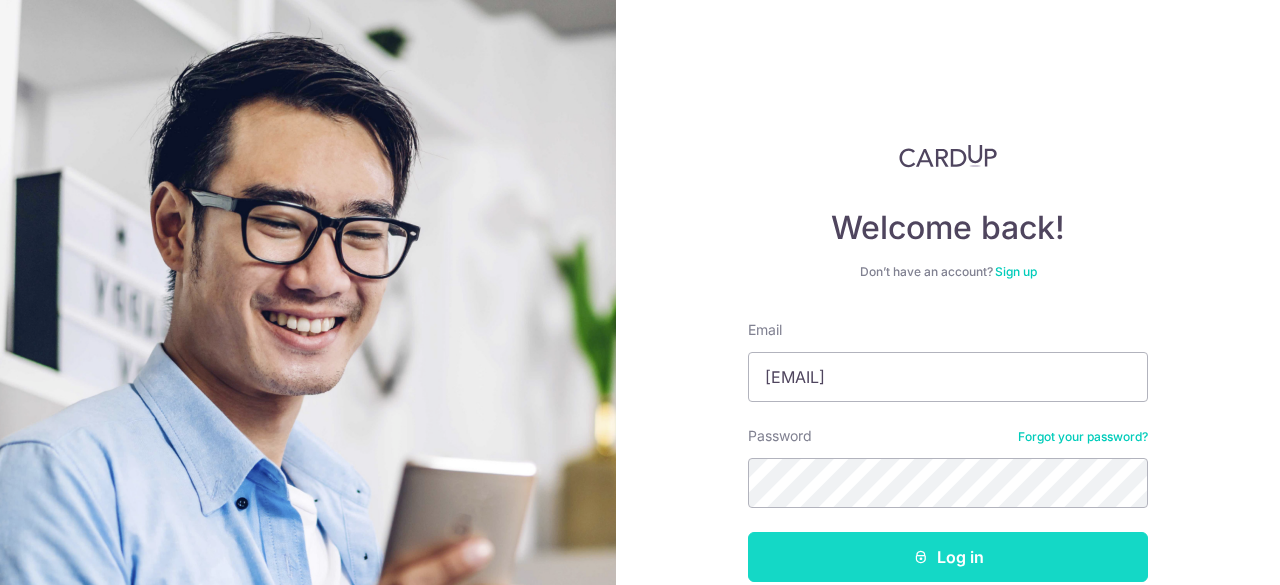 click on "Log in" at bounding box center [948, 557] 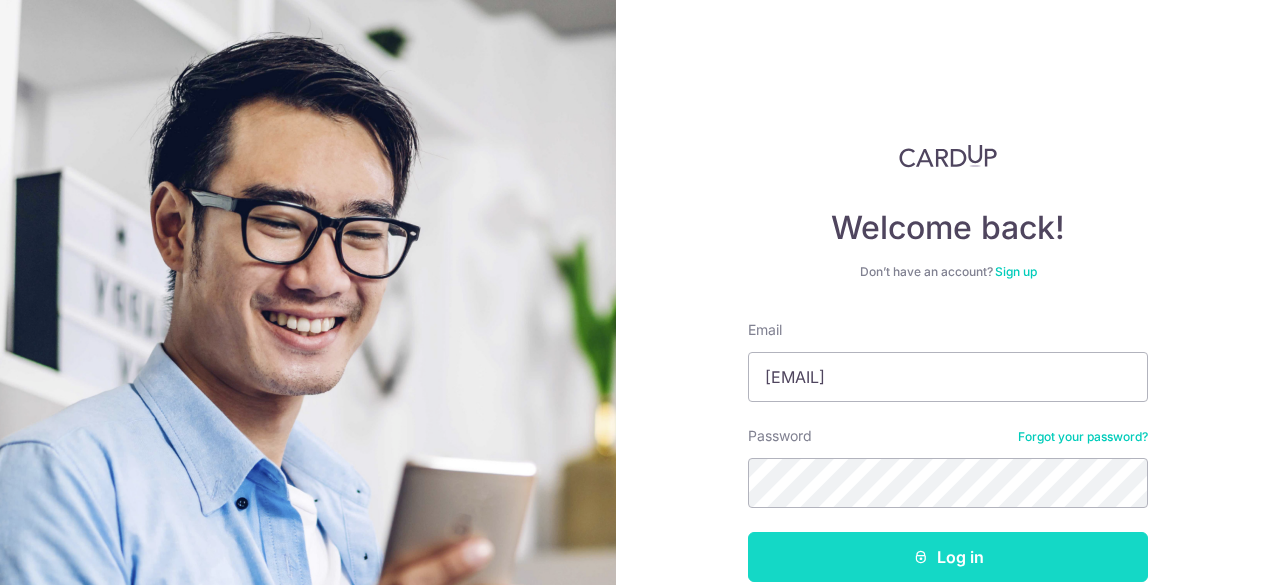 click on "Log in" at bounding box center [948, 557] 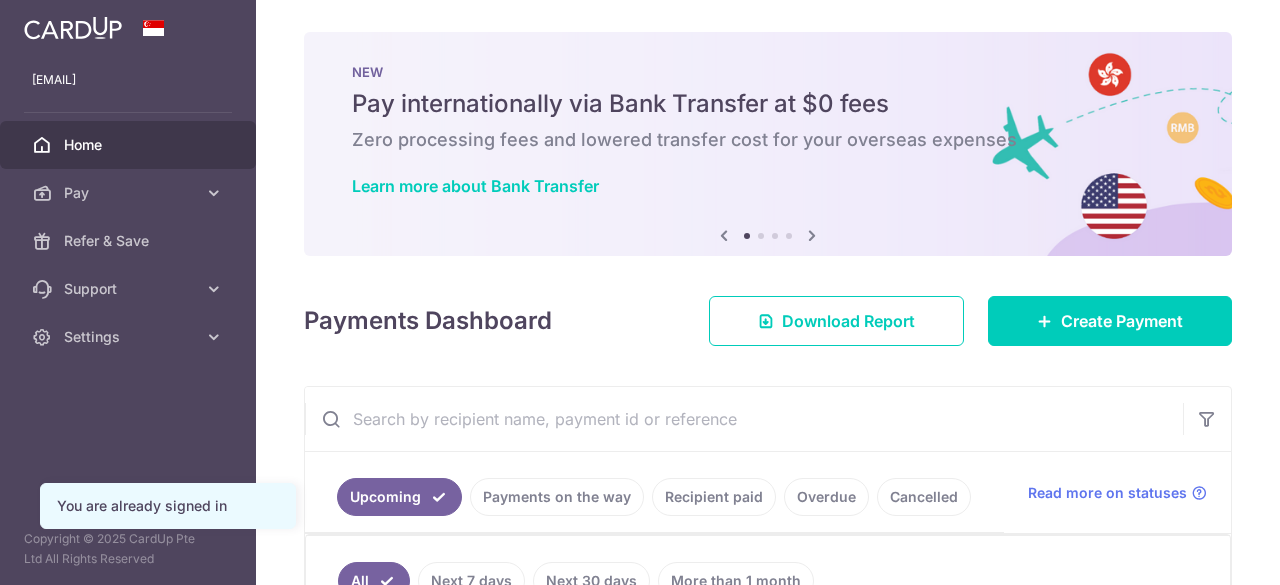 scroll, scrollTop: 0, scrollLeft: 0, axis: both 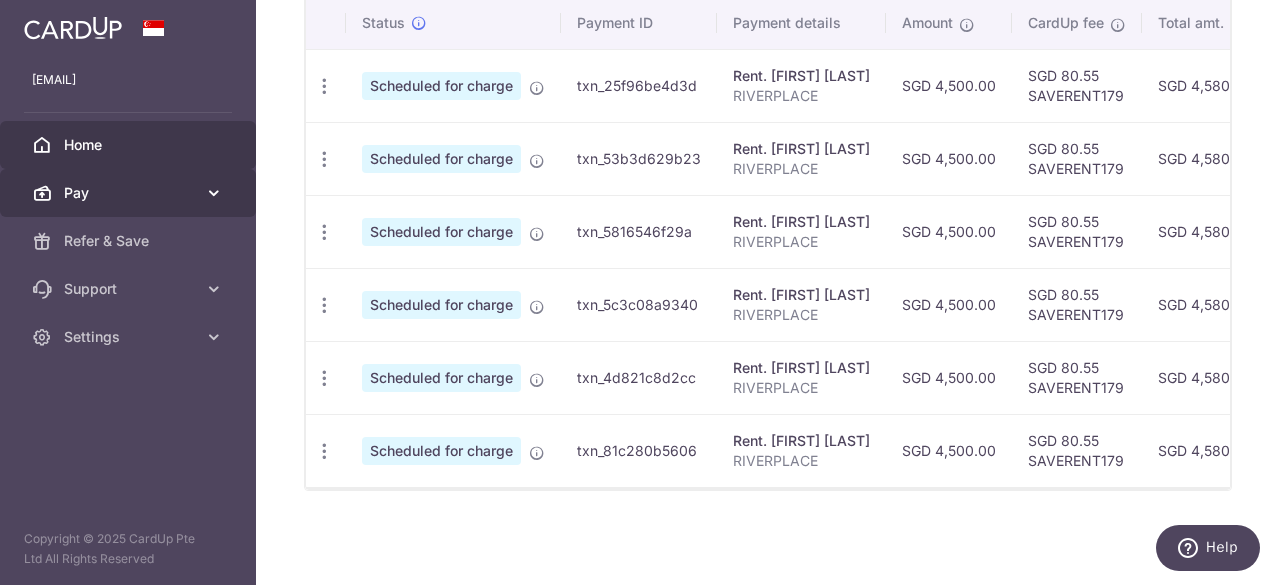 click on "Pay" at bounding box center [130, 193] 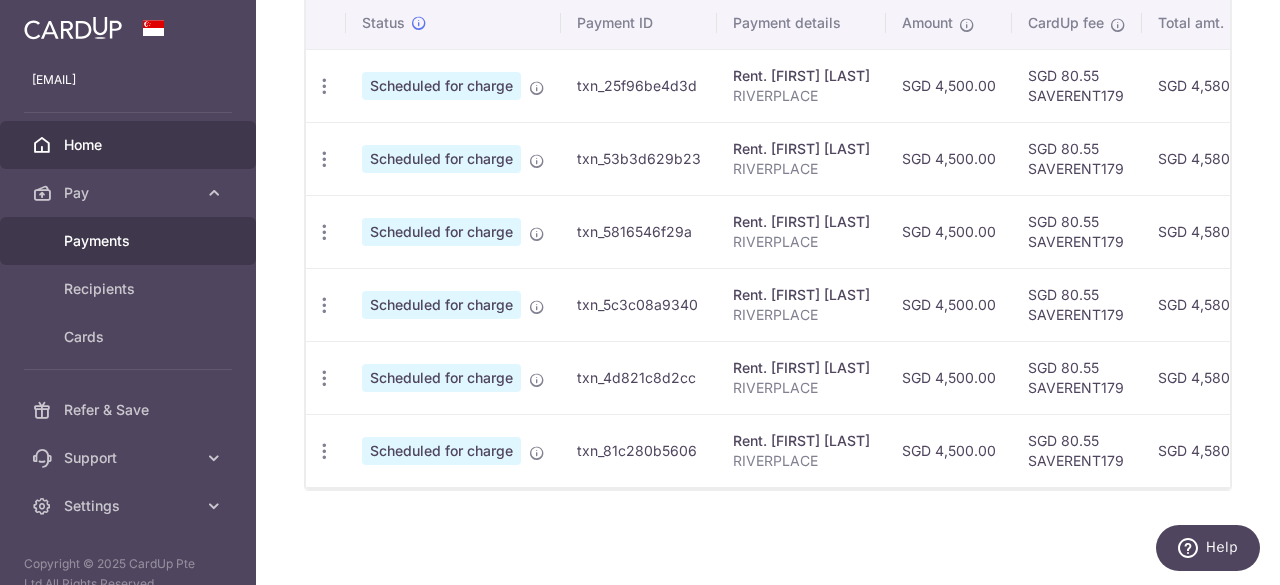 click on "Payments" at bounding box center (130, 241) 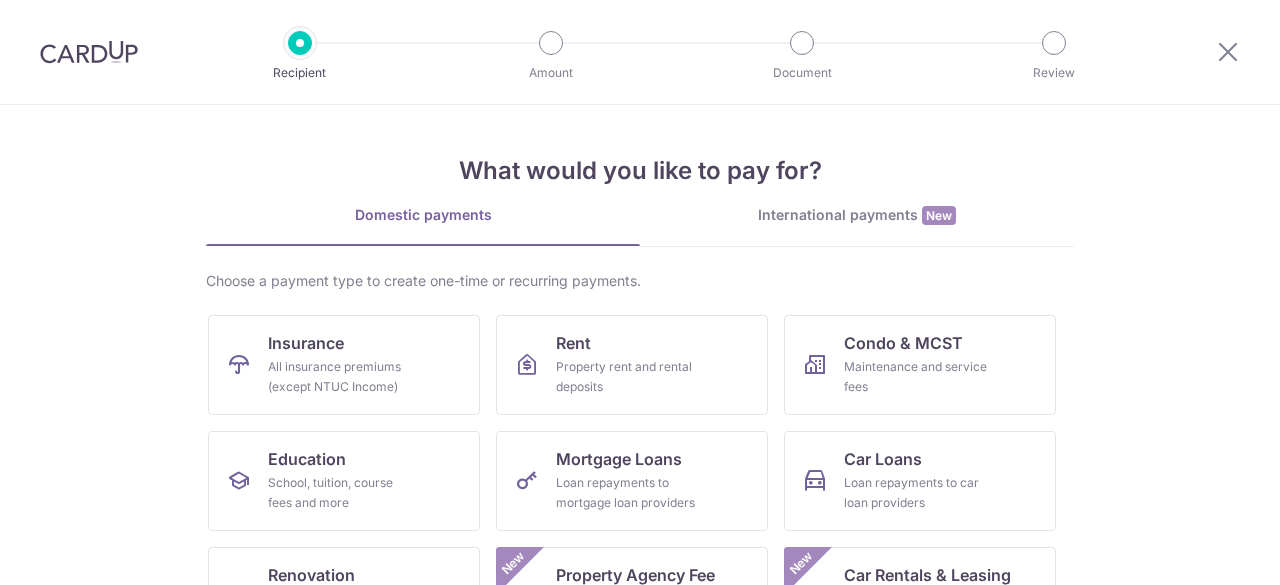 scroll, scrollTop: 0, scrollLeft: 0, axis: both 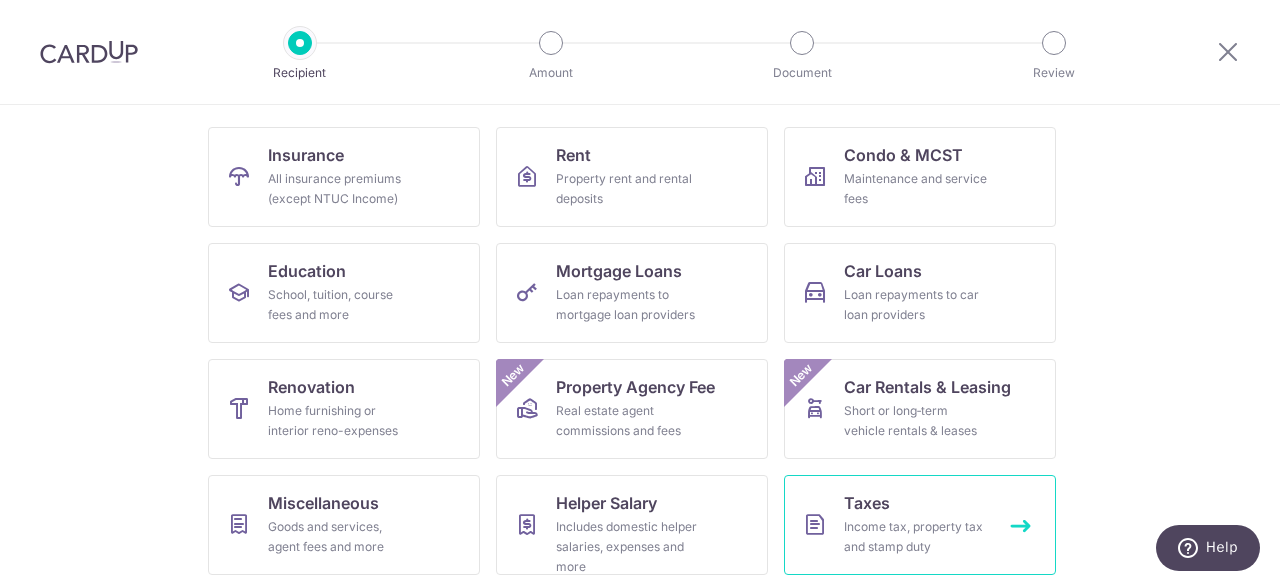 click on "Income tax, property tax and stamp duty" at bounding box center [916, 537] 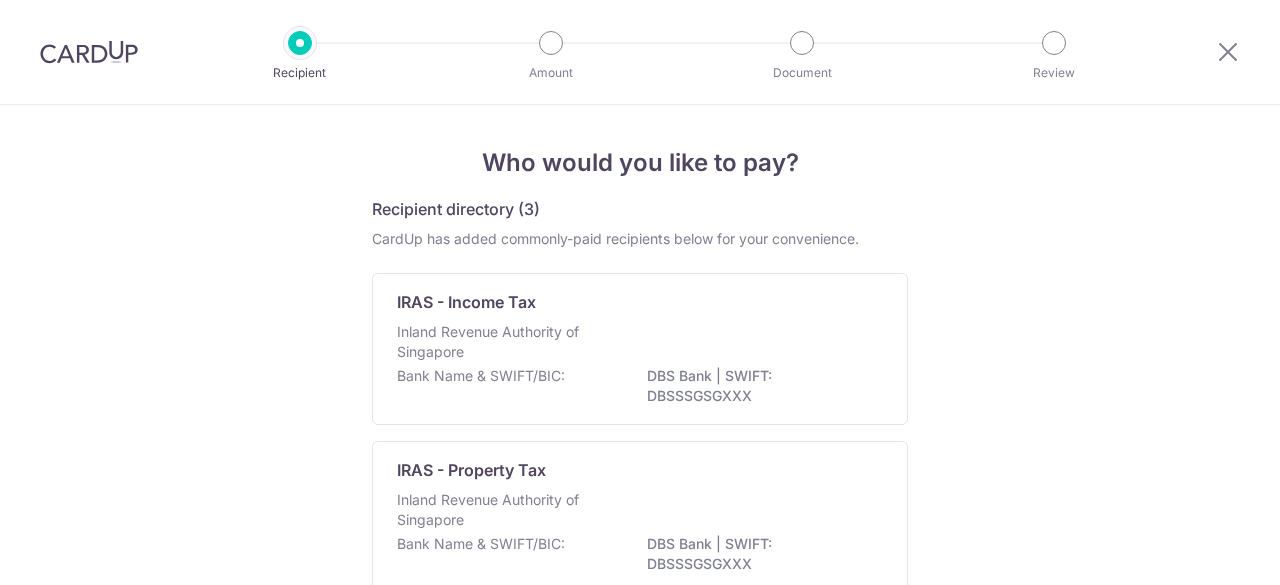 scroll, scrollTop: 0, scrollLeft: 0, axis: both 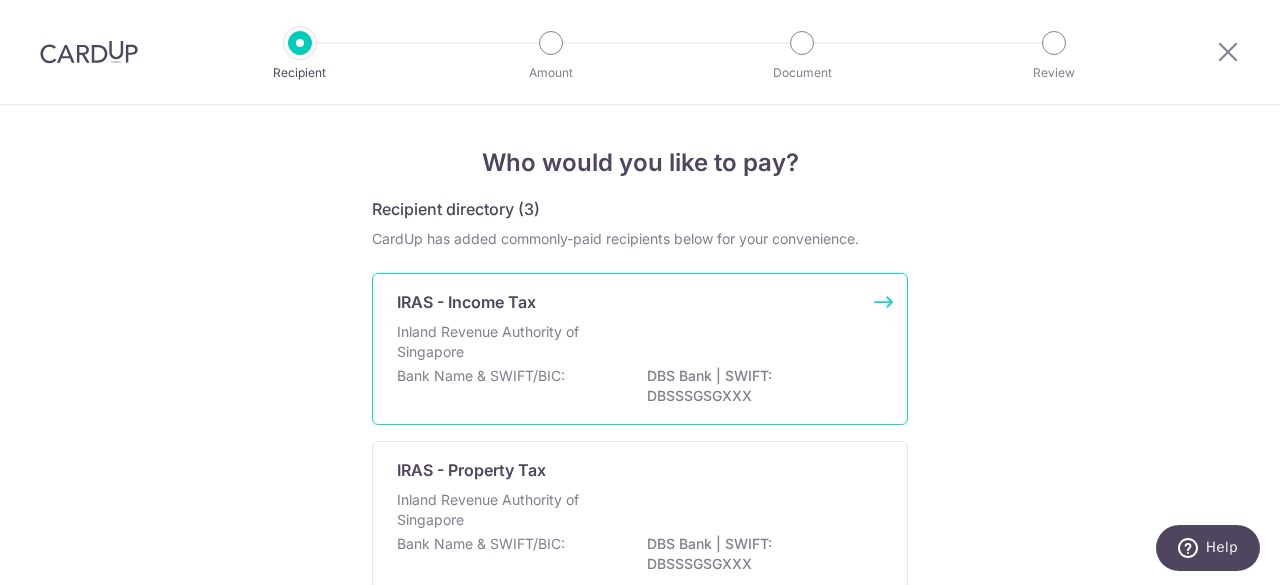 click on "IRAS - Income Tax
Inland Revenue Authority of Singapore
Bank Name & SWIFT/BIC:
DBS Bank | SWIFT: DBSSSGSGXXX" at bounding box center [640, 349] 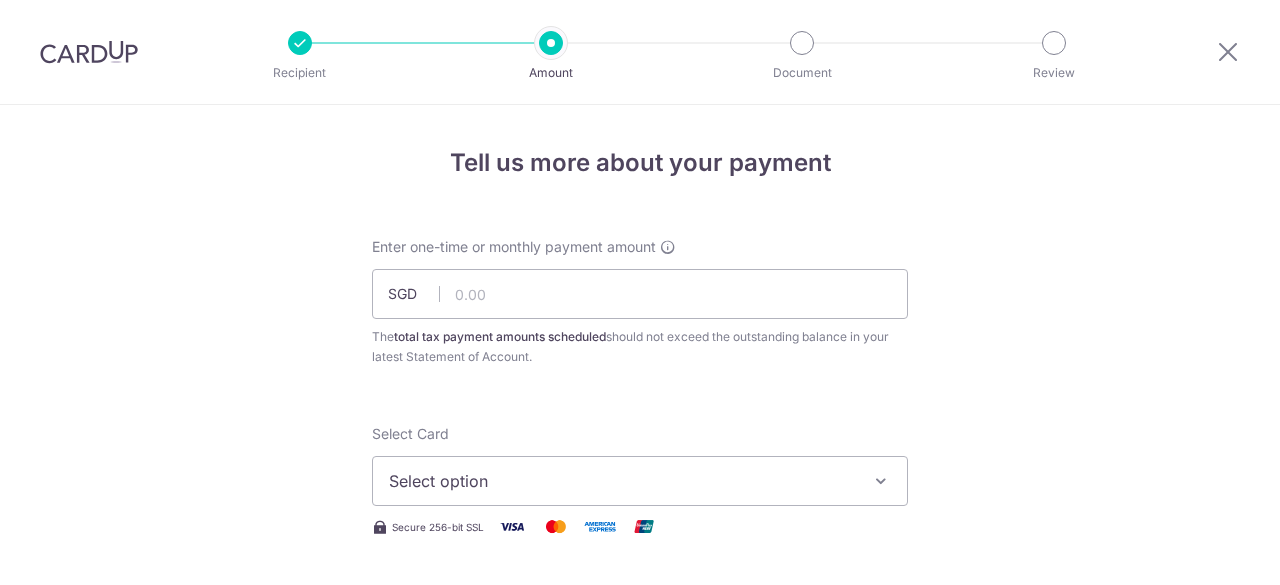 scroll, scrollTop: 0, scrollLeft: 0, axis: both 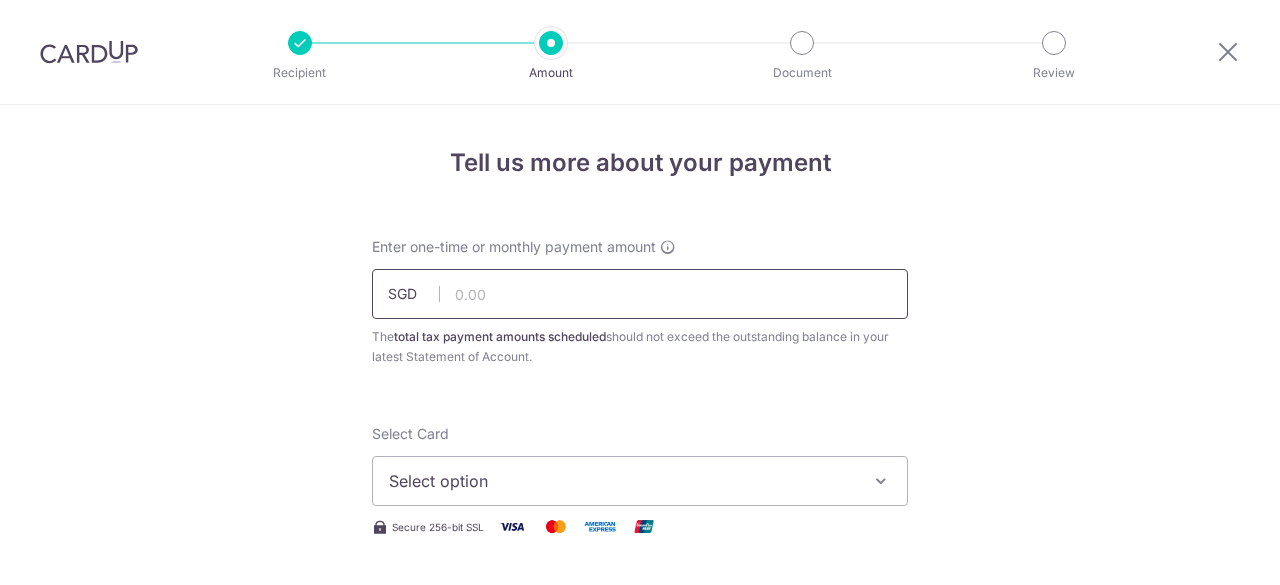click at bounding box center (640, 294) 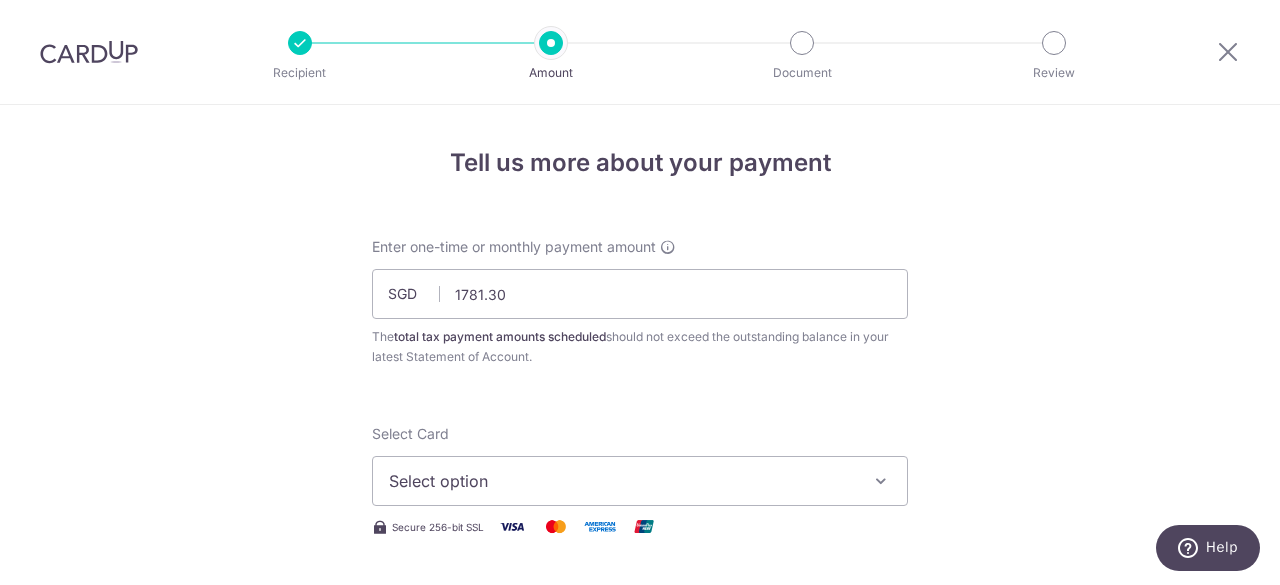 type on "1,781.30" 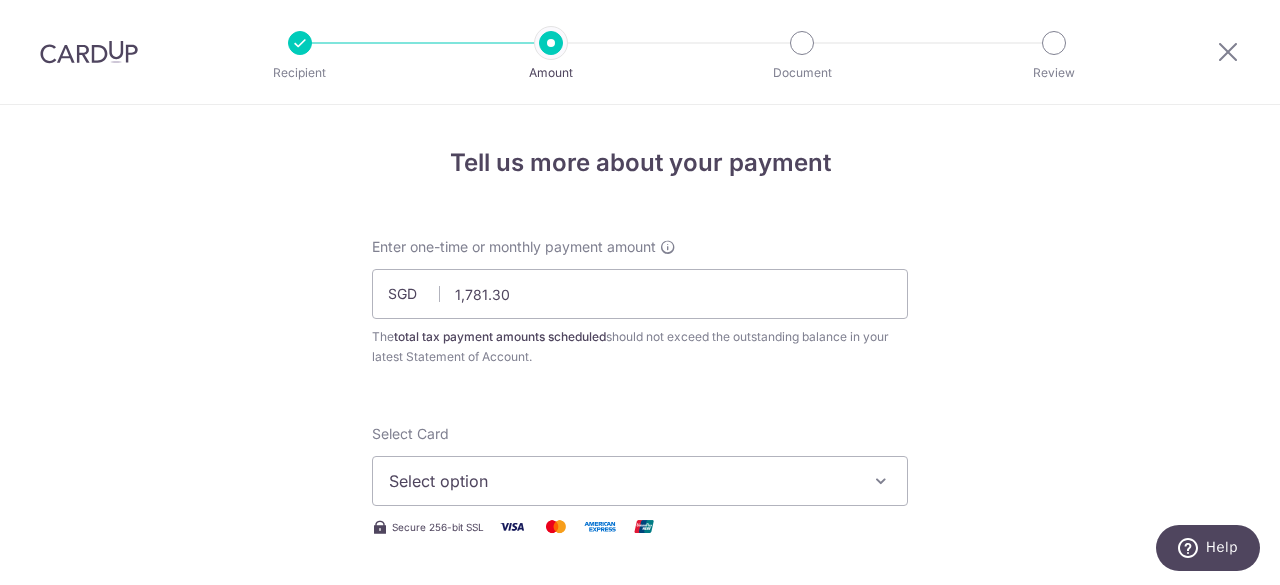 click on "Select option" at bounding box center (622, 481) 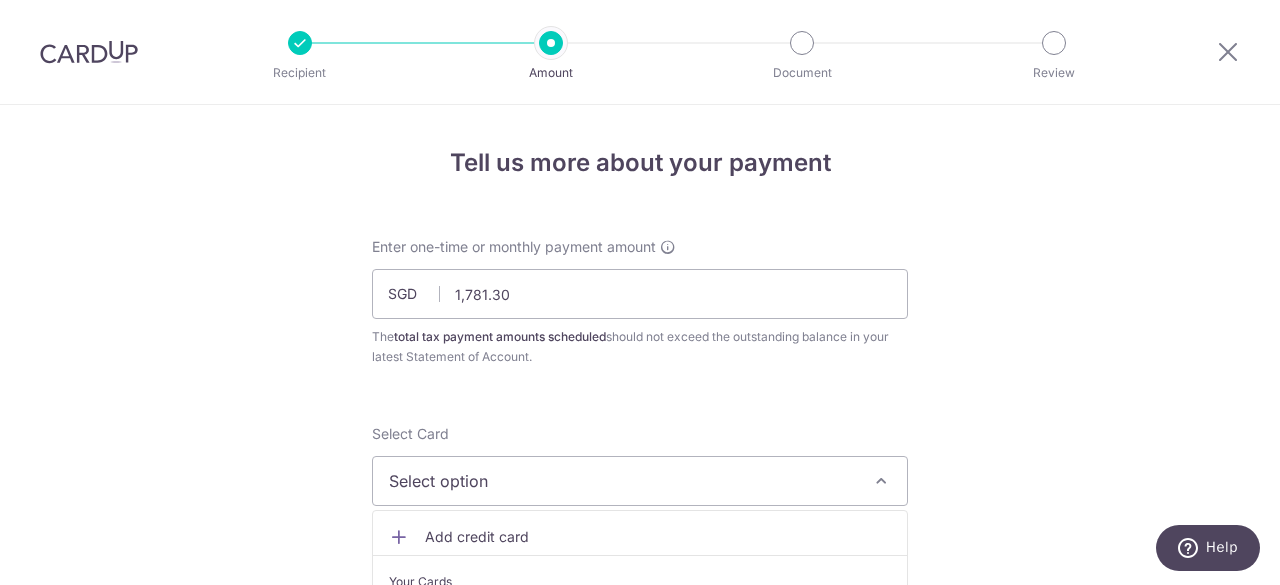 click on "Add credit card" at bounding box center (658, 537) 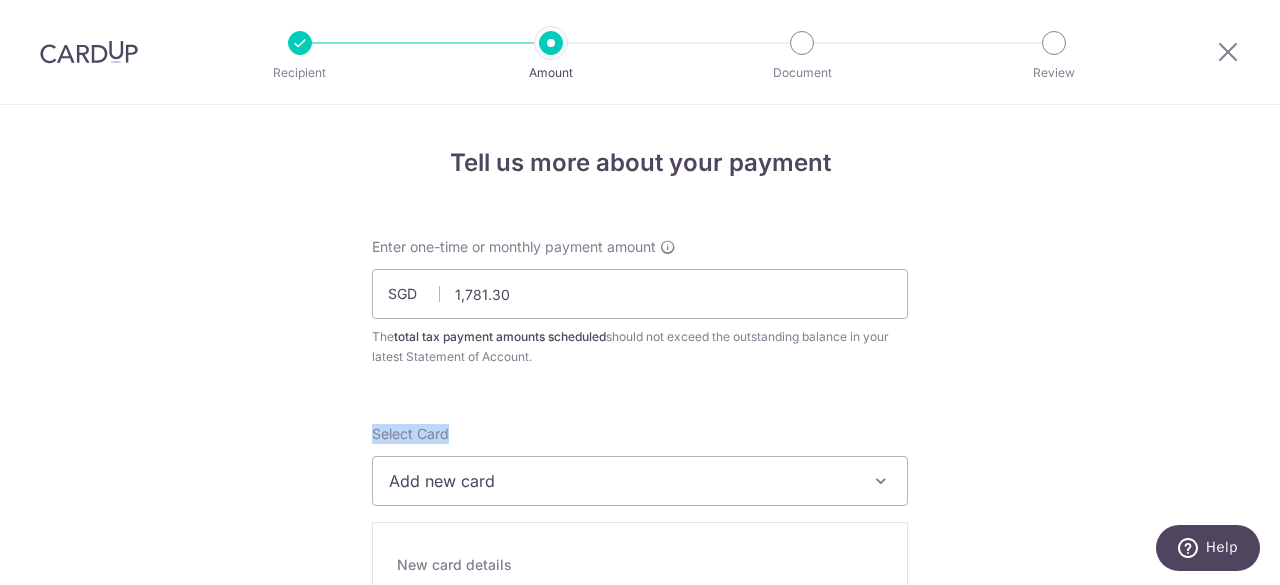 drag, startPoint x: 1279, startPoint y: 267, endPoint x: 865, endPoint y: 396, distance: 433.63232 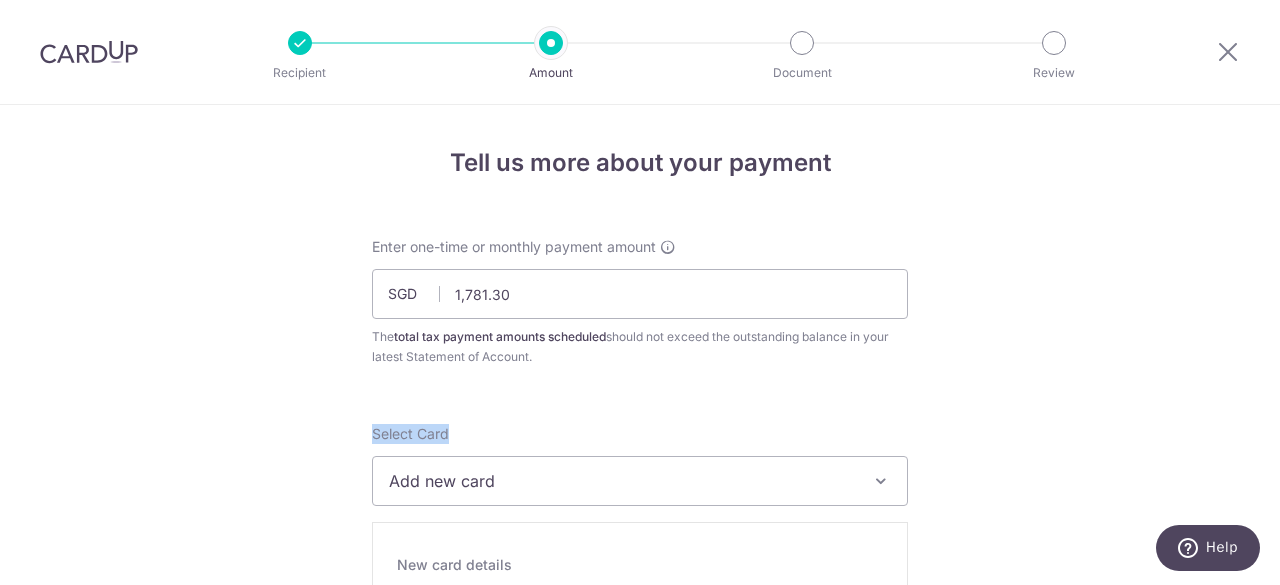 scroll, scrollTop: 420, scrollLeft: 0, axis: vertical 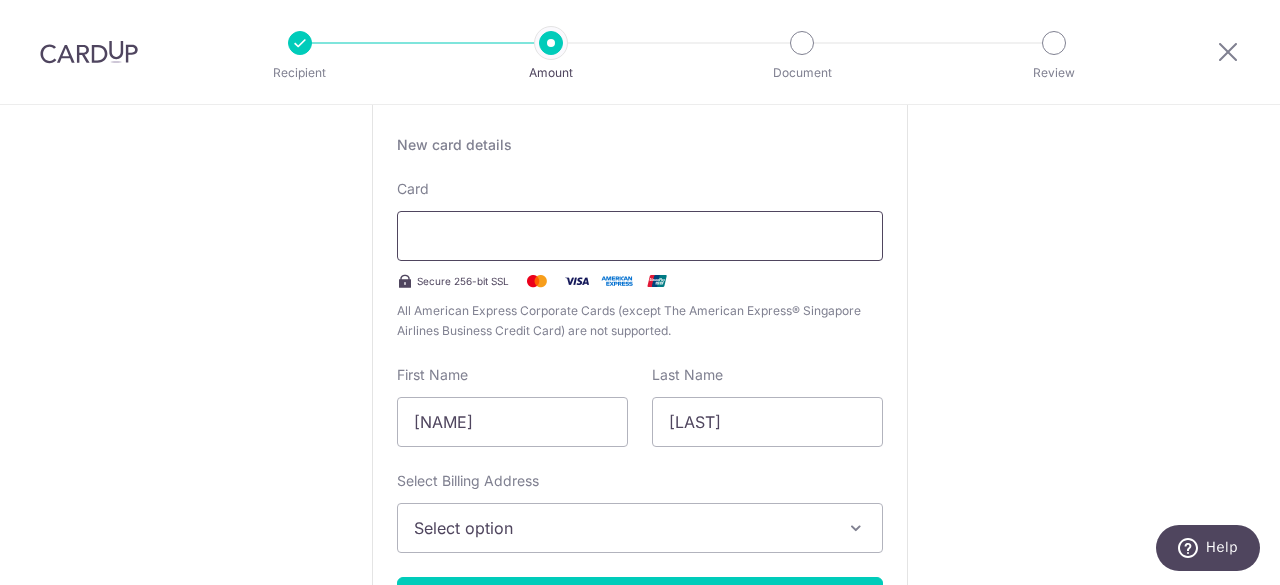 click at bounding box center (640, 236) 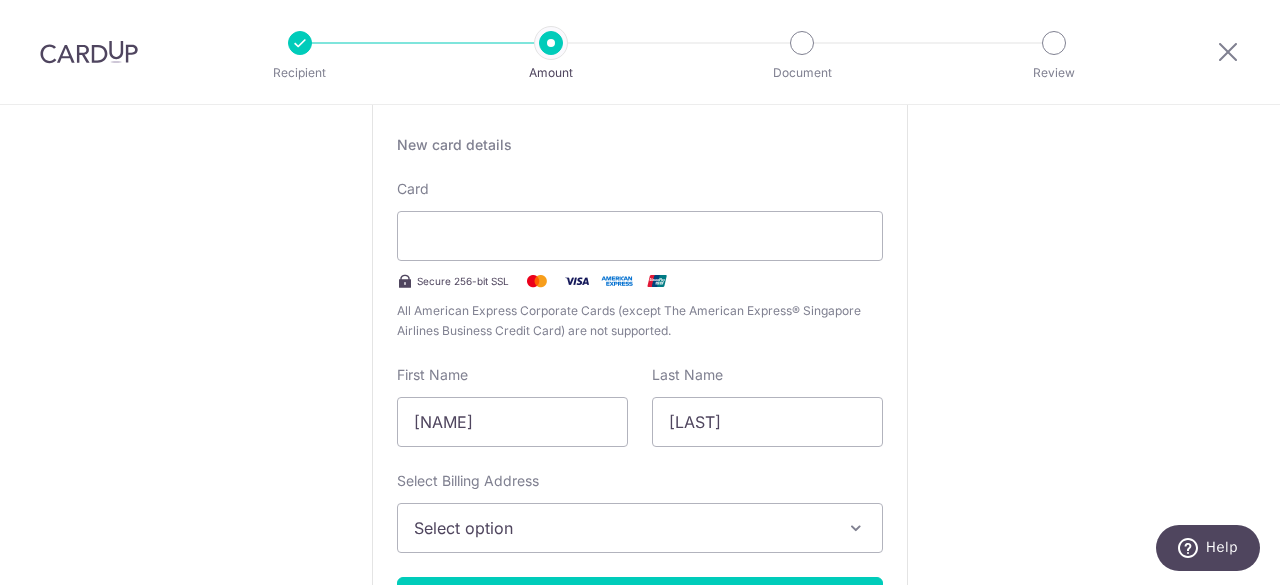click on "Select option" at bounding box center (622, 528) 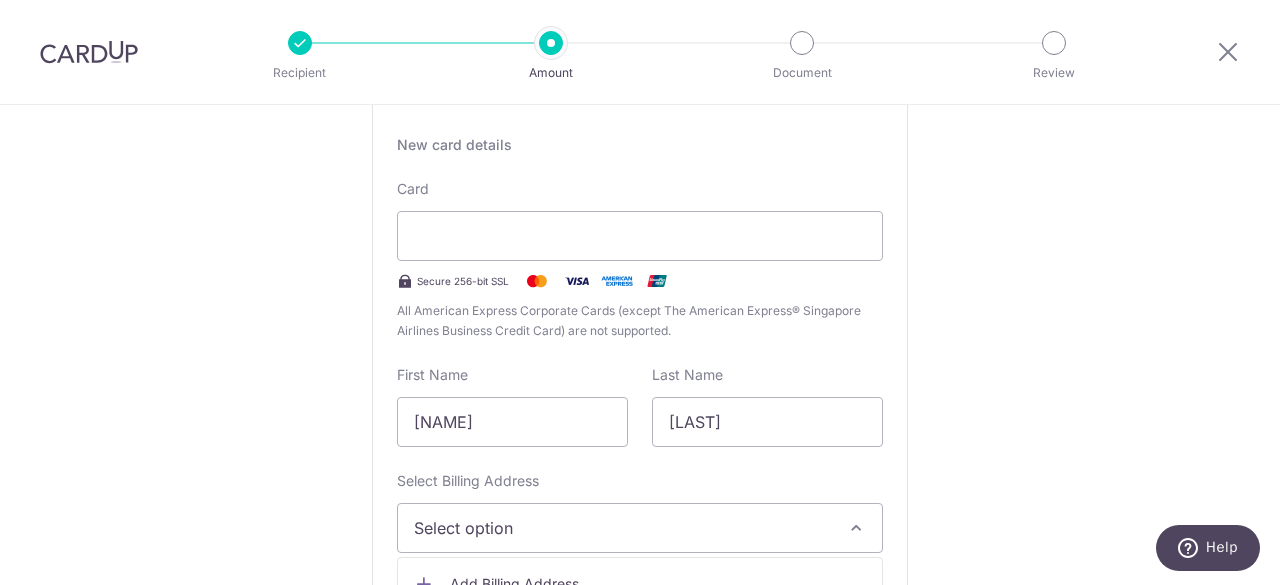 scroll, scrollTop: 513, scrollLeft: 0, axis: vertical 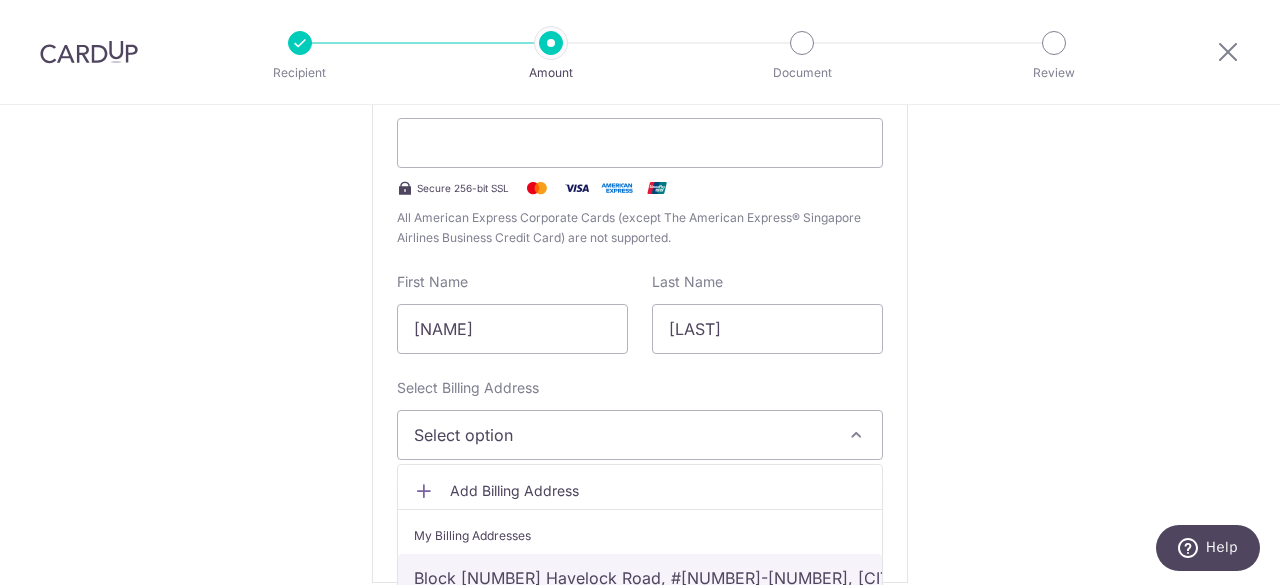 click on "Block  62 Havelock Road, #09-15, Singapore, Singapore, Singapore-169659" at bounding box center (640, 578) 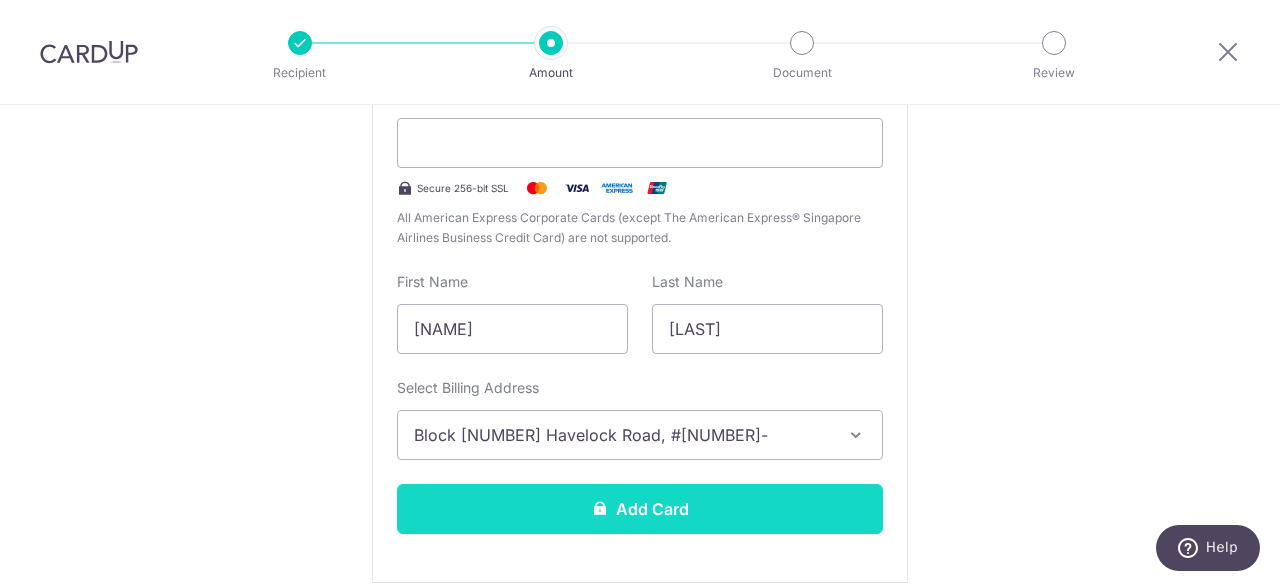 click on "Add Card" at bounding box center [640, 509] 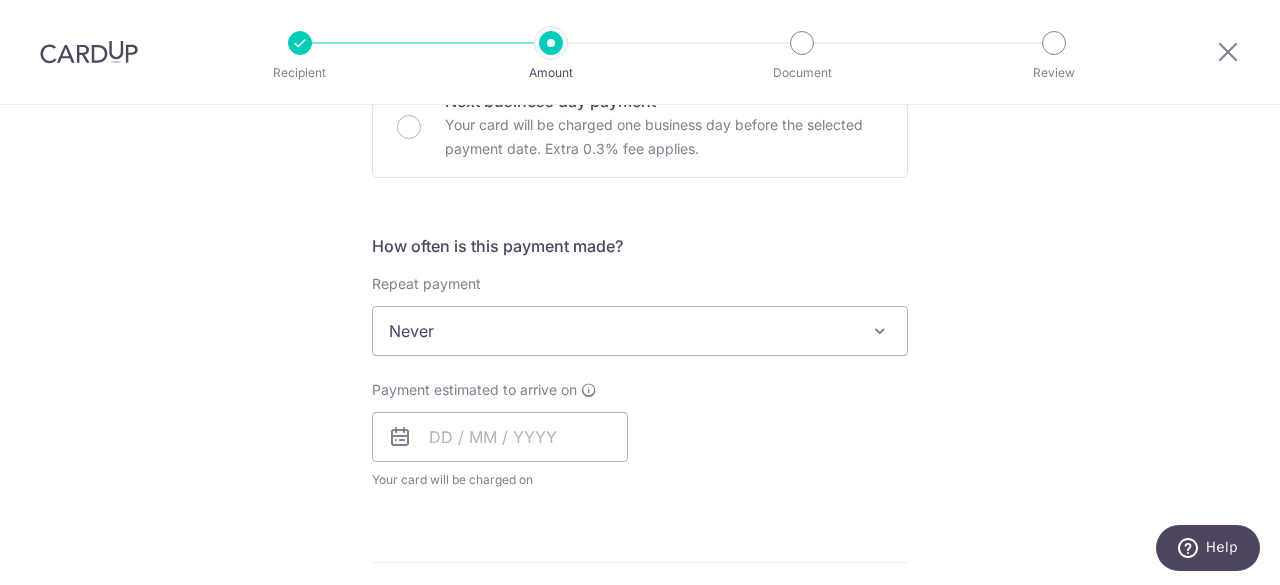 scroll, scrollTop: 1277, scrollLeft: 0, axis: vertical 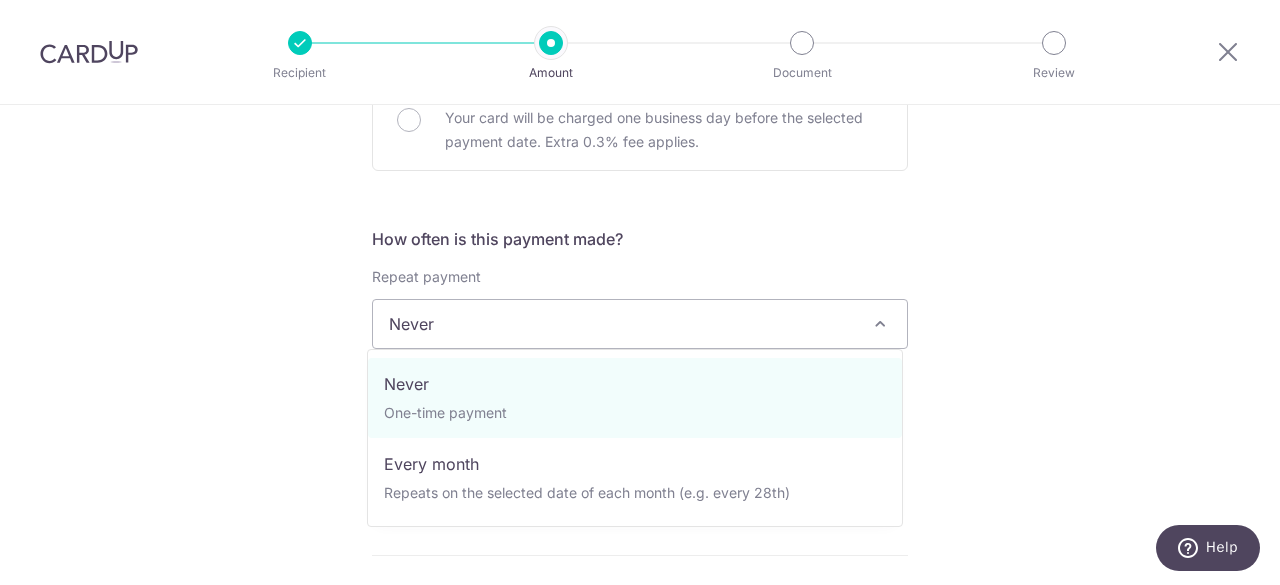 click at bounding box center [880, 324] 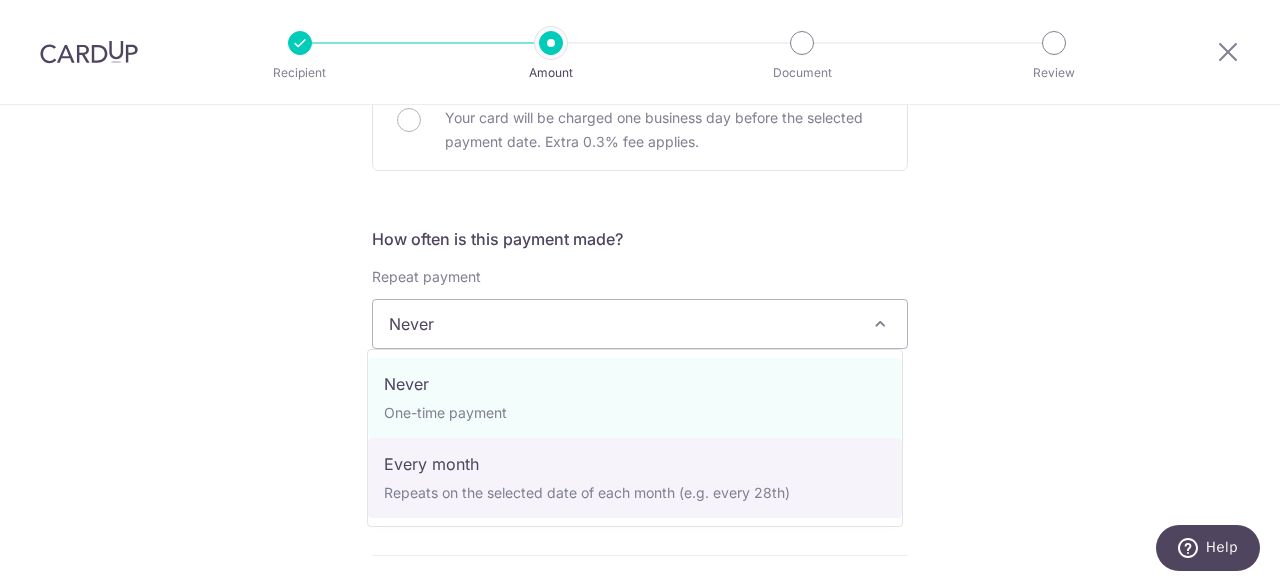 select on "3" 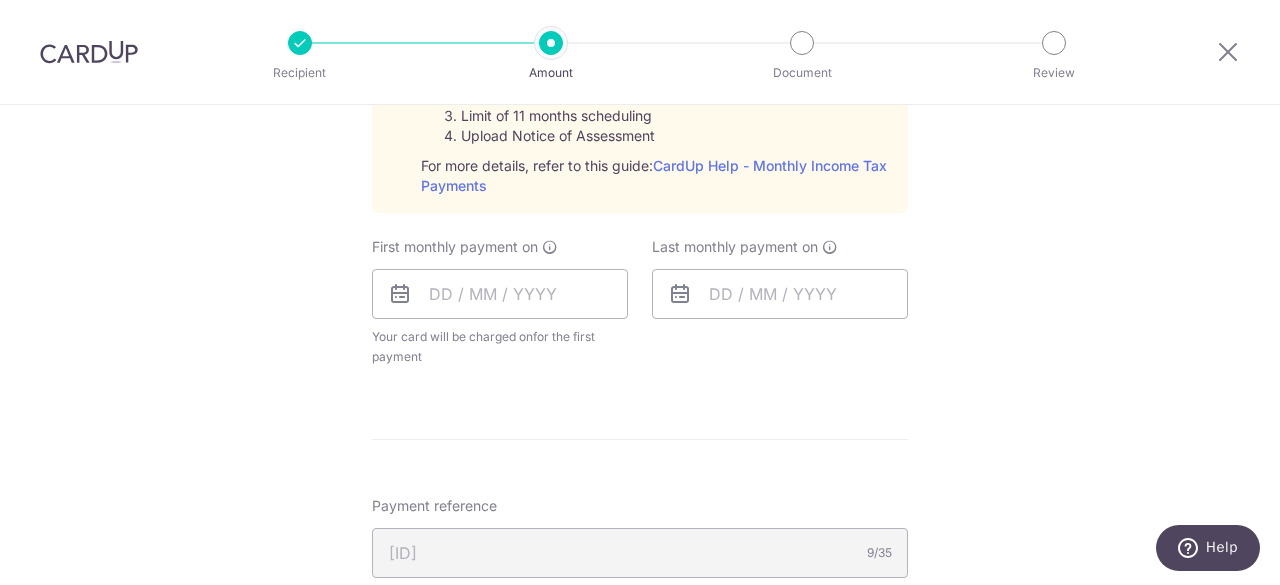 scroll, scrollTop: 1624, scrollLeft: 0, axis: vertical 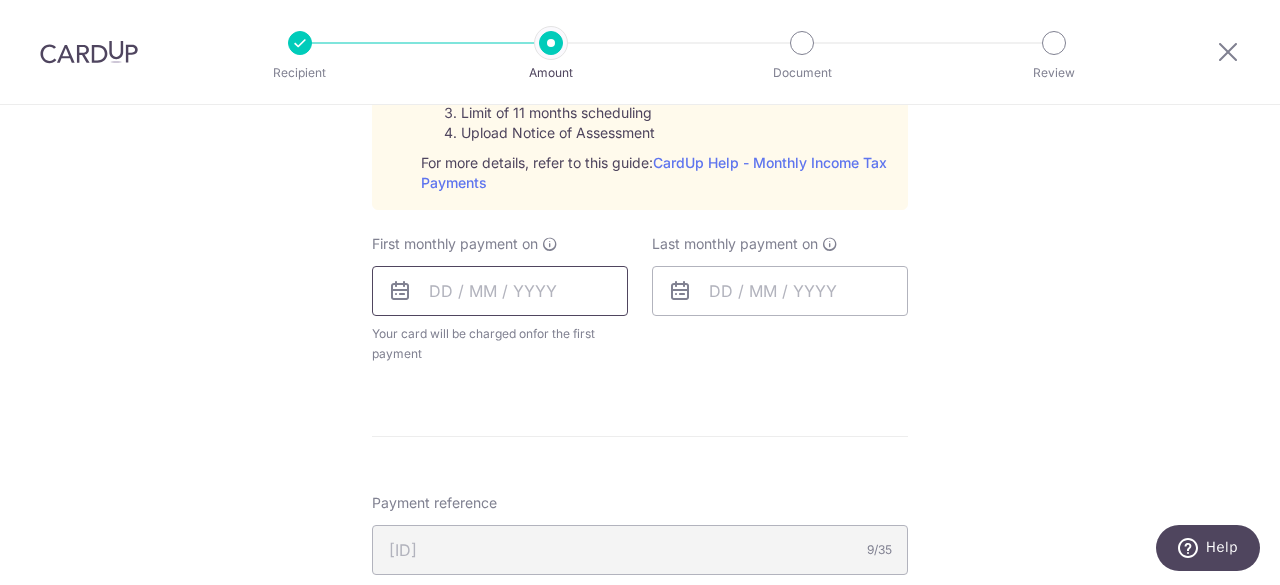 click at bounding box center (500, 291) 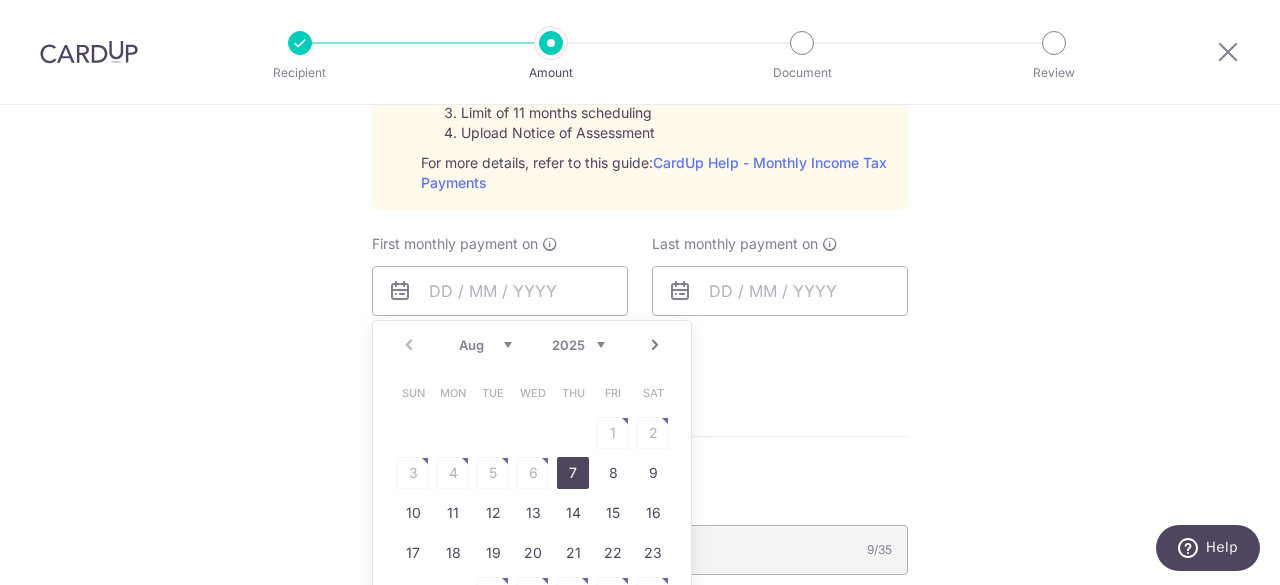 click on "7" at bounding box center (573, 473) 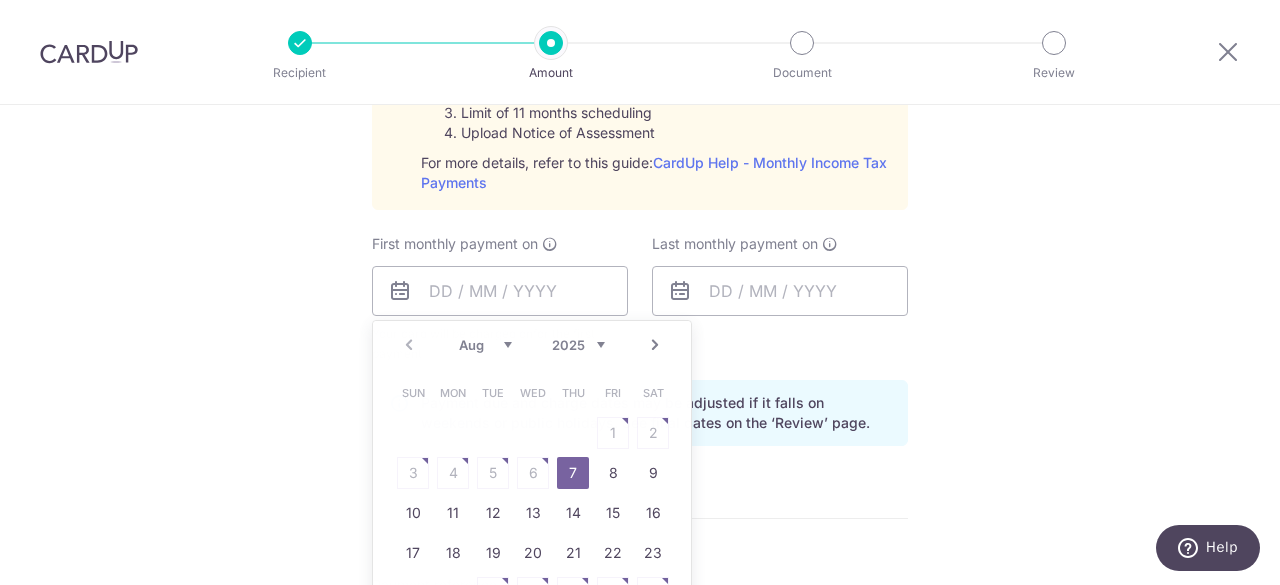 type on "07/08/2025" 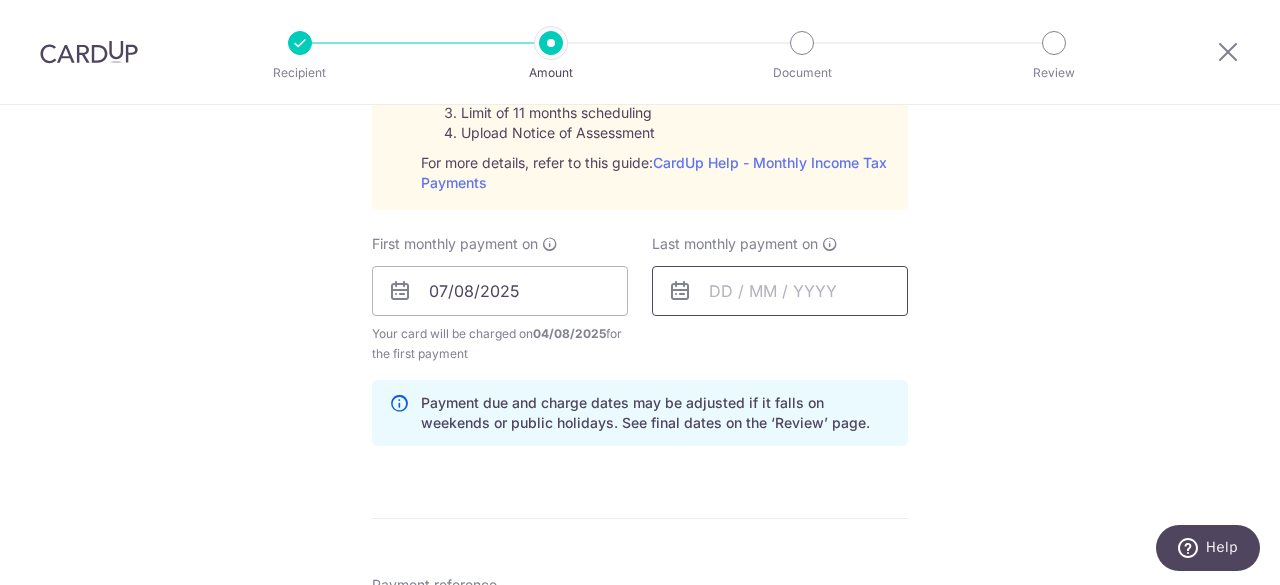 click at bounding box center [780, 291] 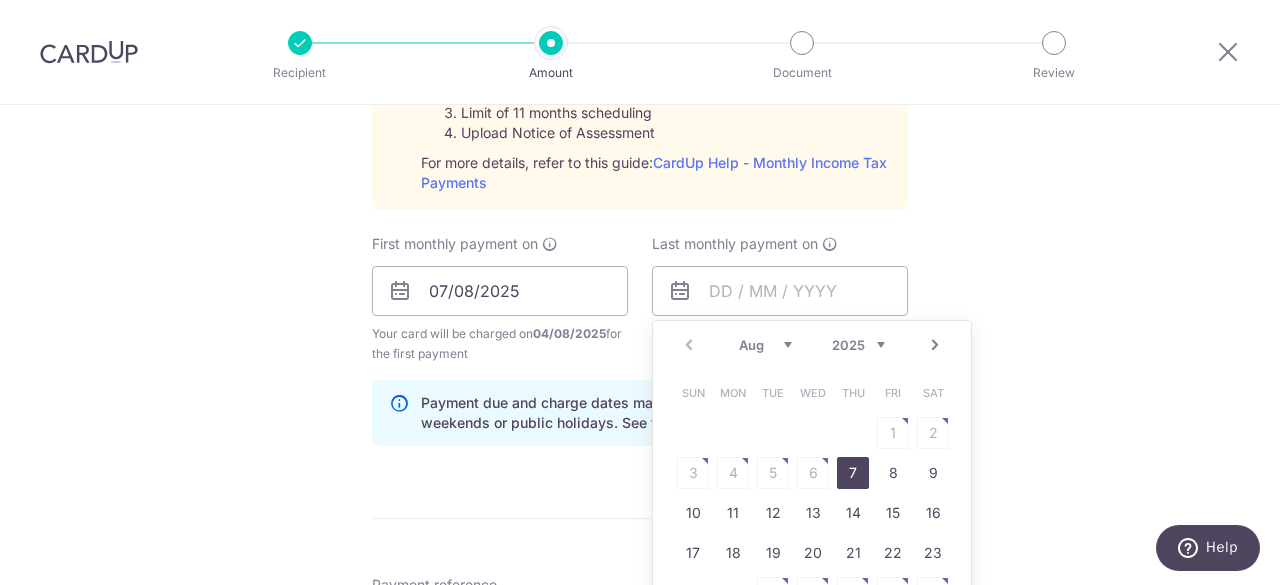 click on "Next" at bounding box center [935, 345] 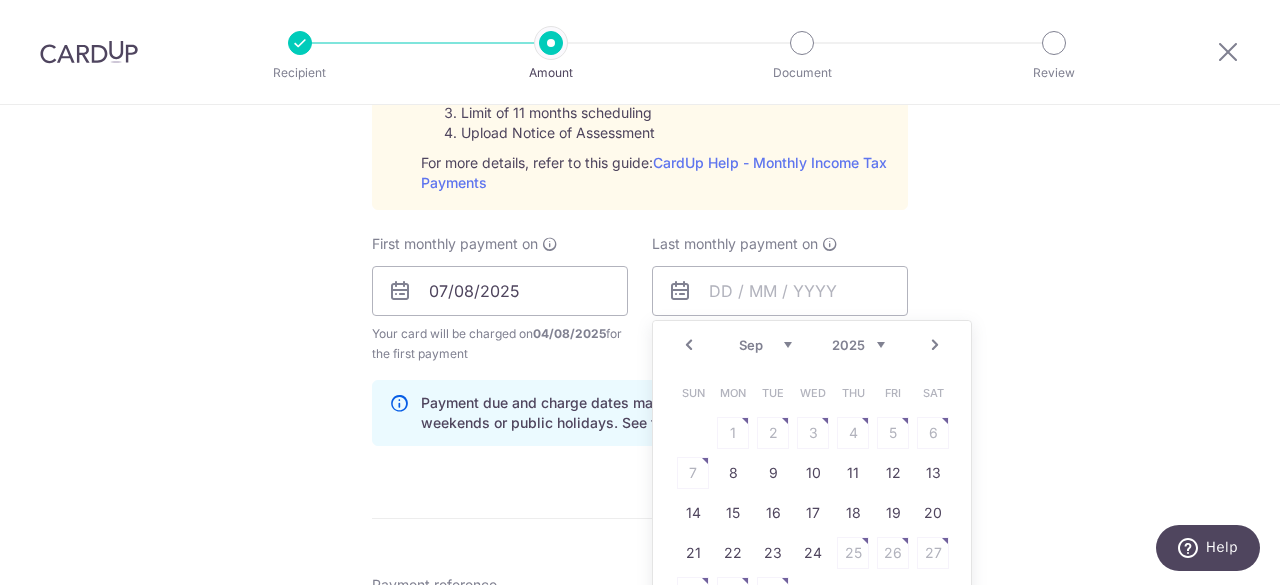 click on "Next" at bounding box center (935, 345) 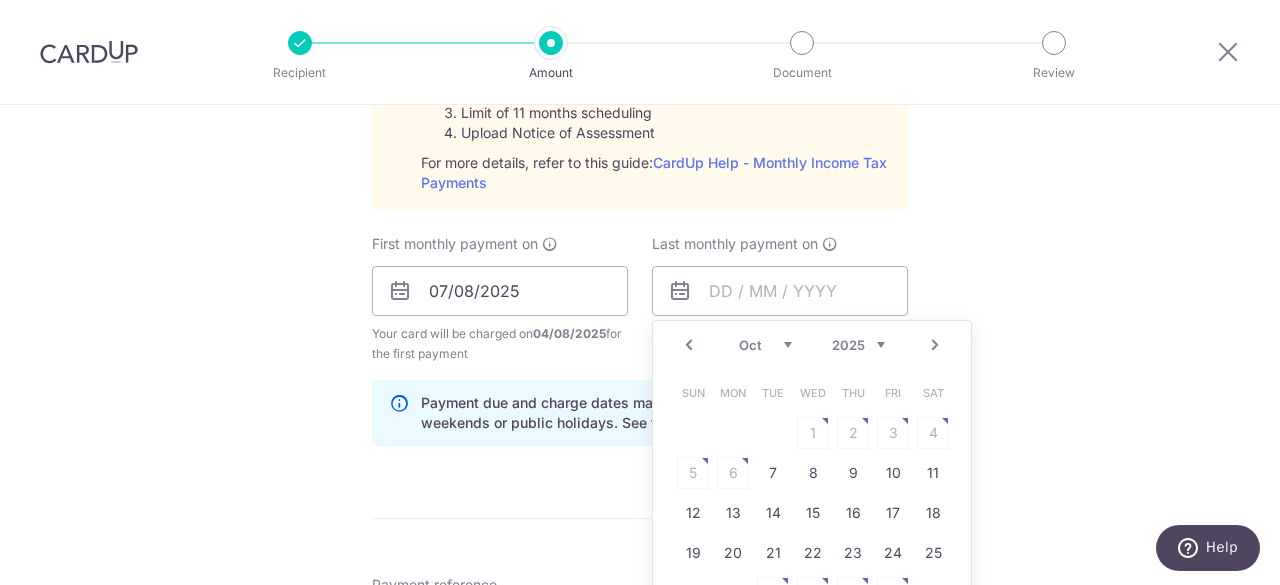 click on "Next" at bounding box center [935, 345] 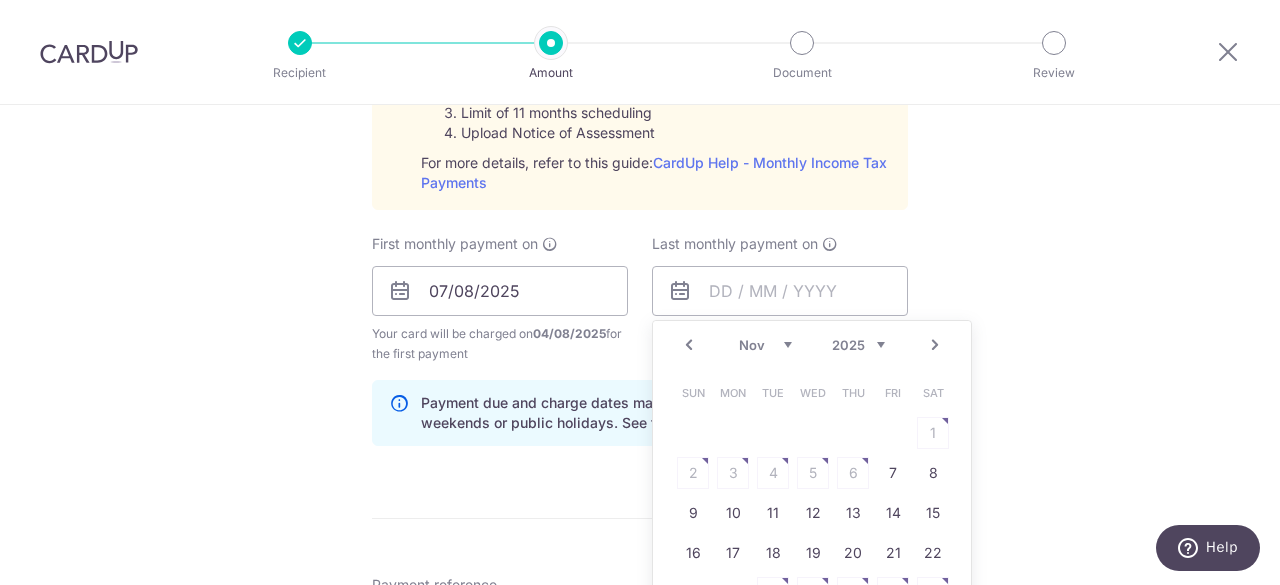 click on "Next" at bounding box center [935, 345] 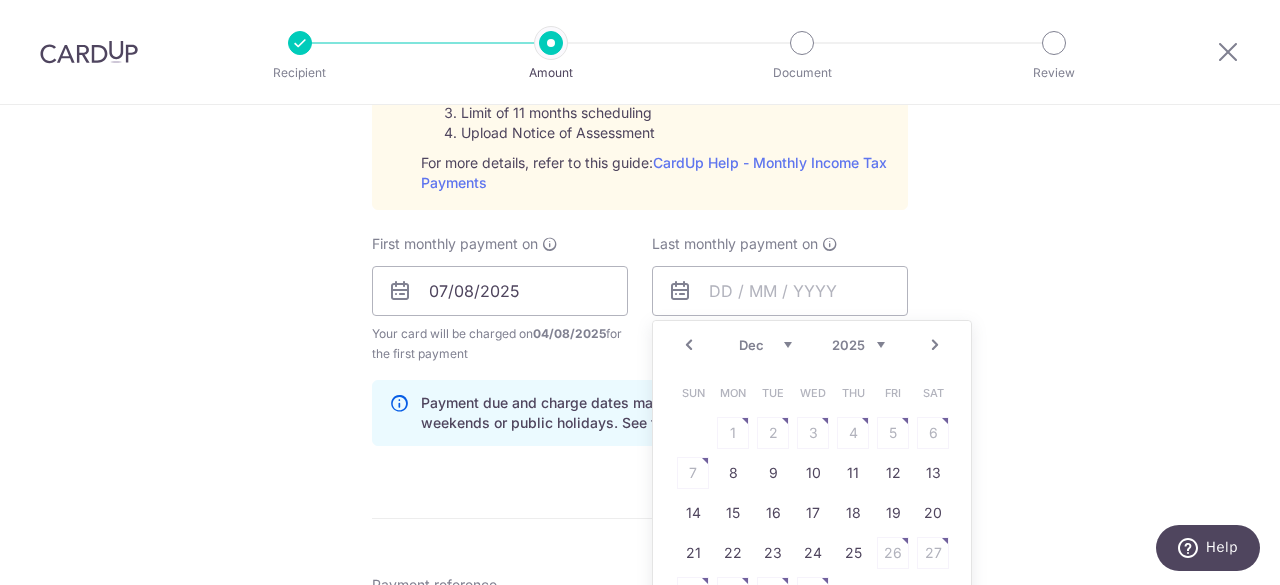 click on "Next" at bounding box center (935, 345) 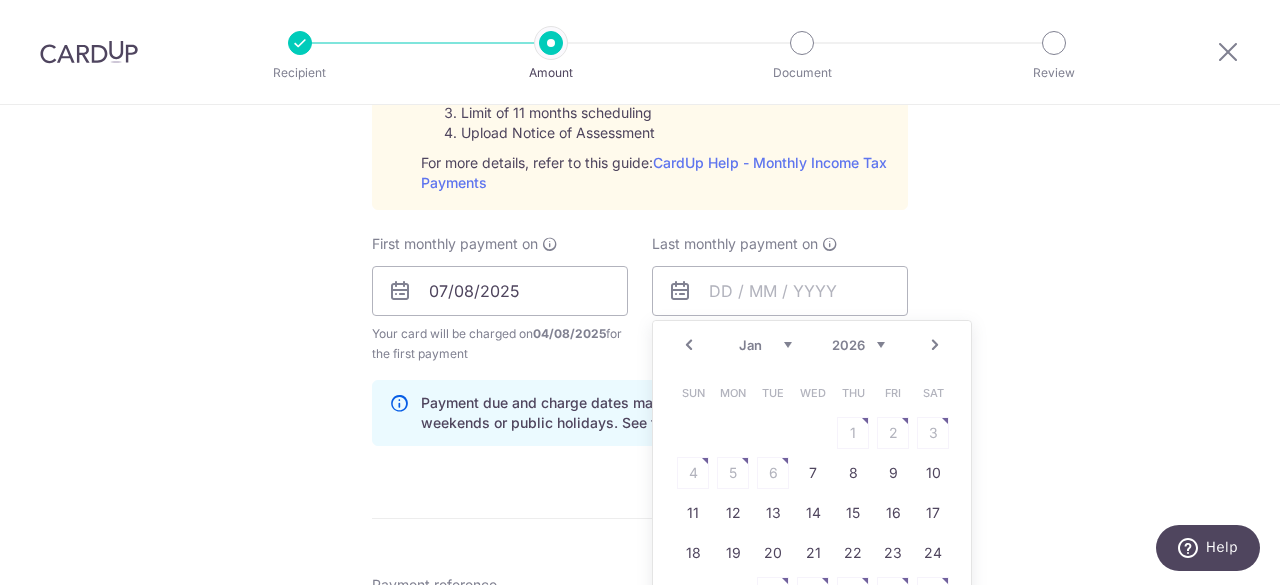 click on "Next" at bounding box center (935, 345) 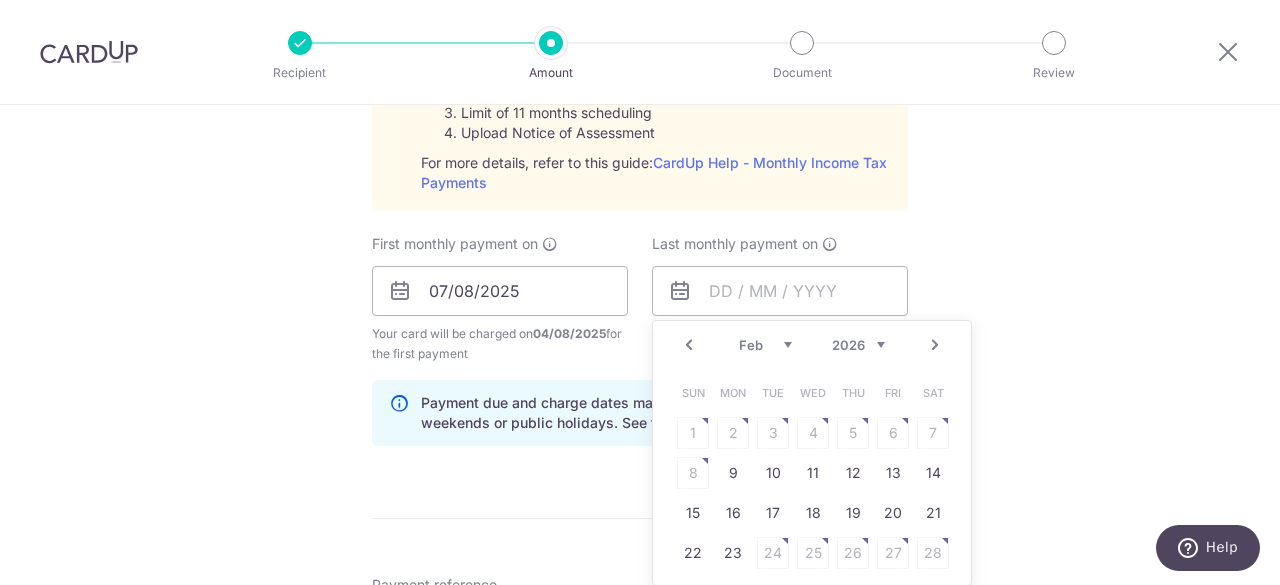 click on "Next" at bounding box center (935, 345) 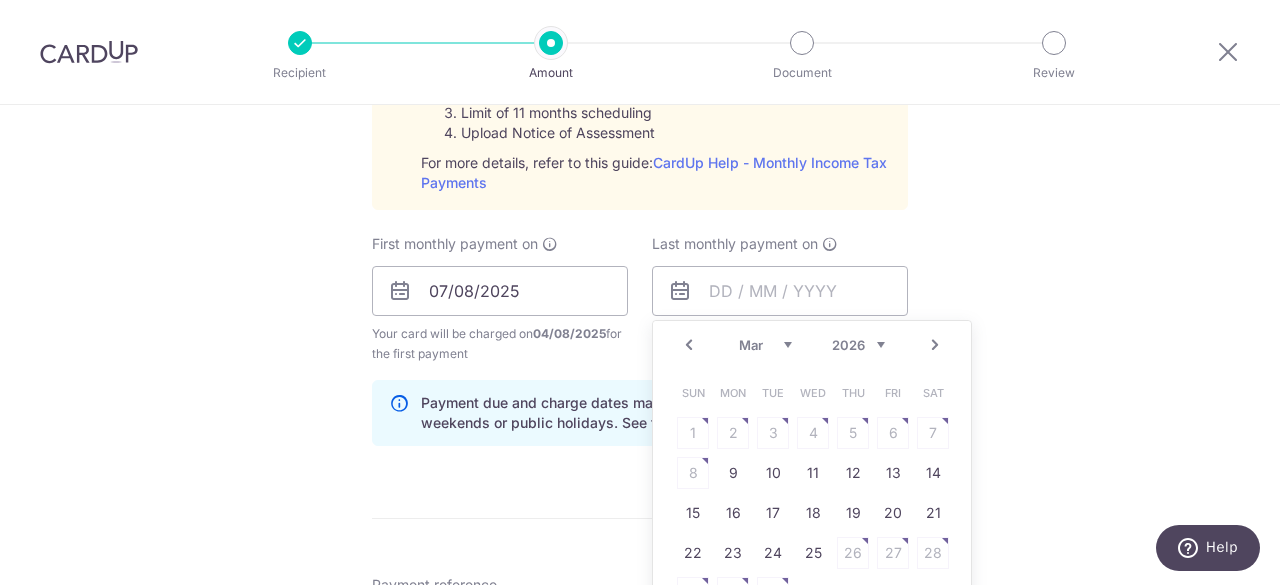 click on "Next" at bounding box center (935, 345) 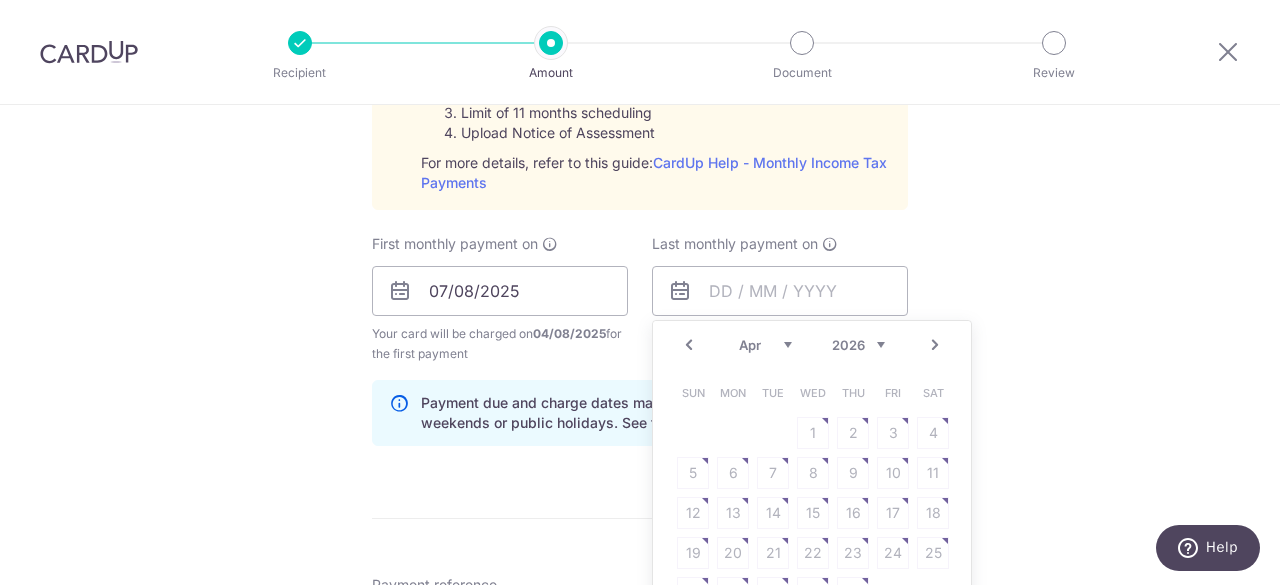 click on "Prev" at bounding box center [689, 345] 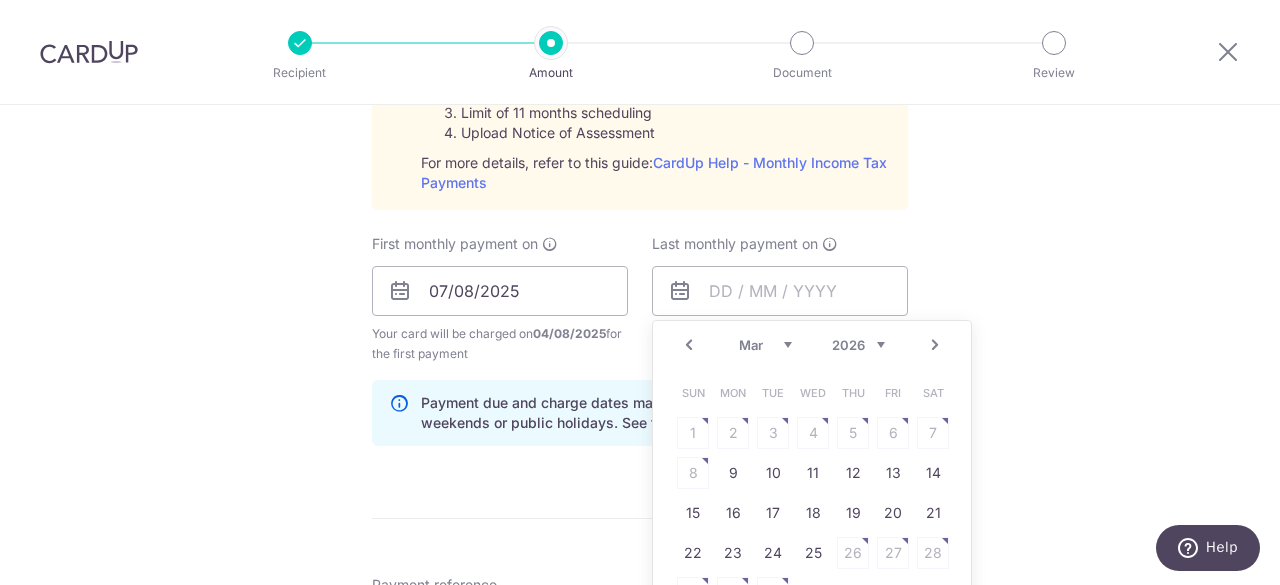 click on "Prev" at bounding box center (689, 345) 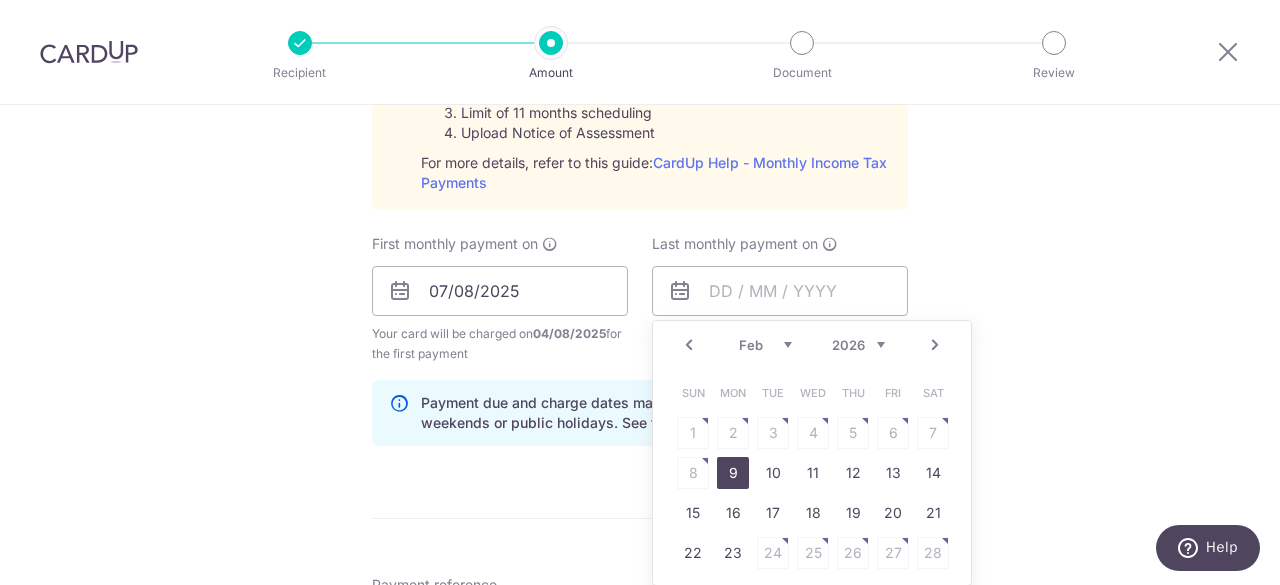 click on "9" at bounding box center (733, 473) 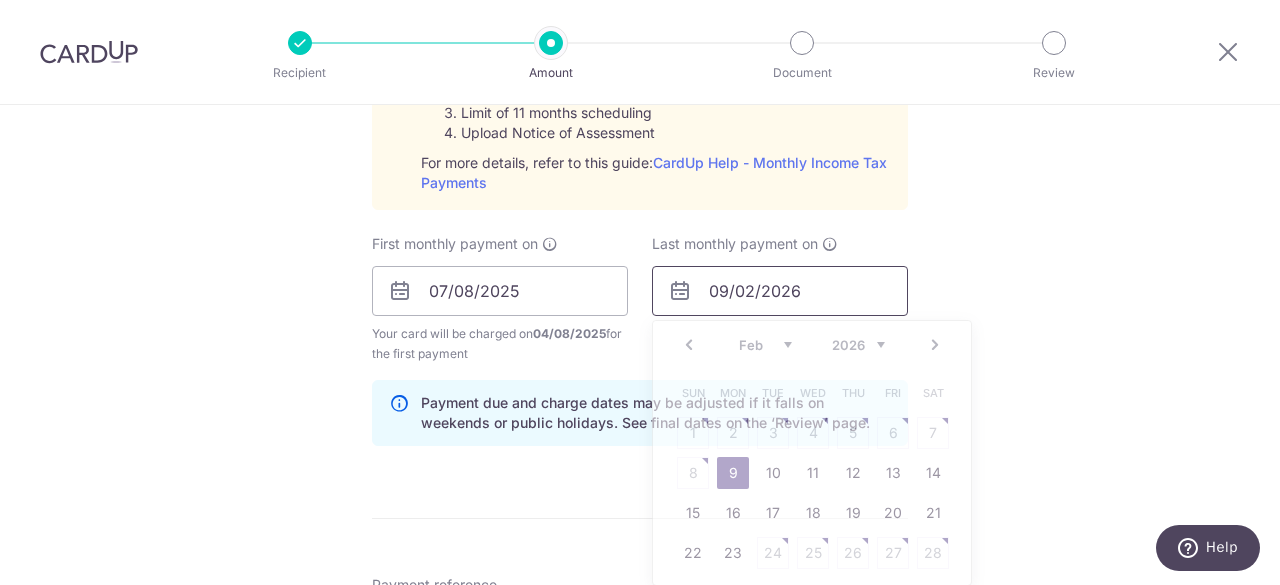 click on "09/02/2026" at bounding box center [780, 291] 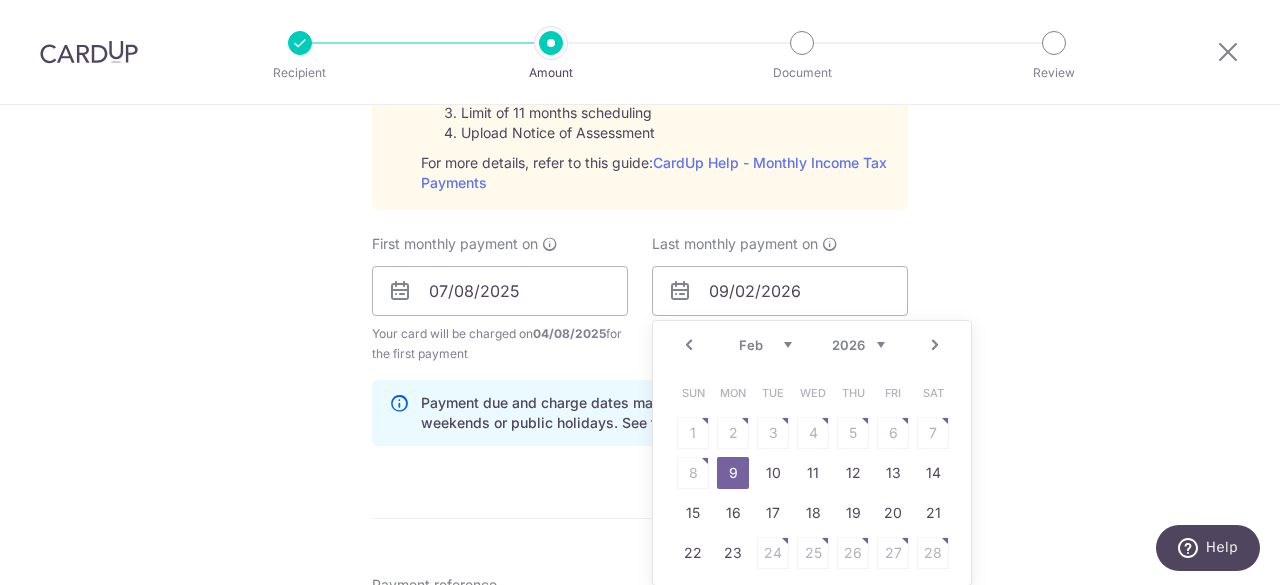 click on "Next" at bounding box center [935, 345] 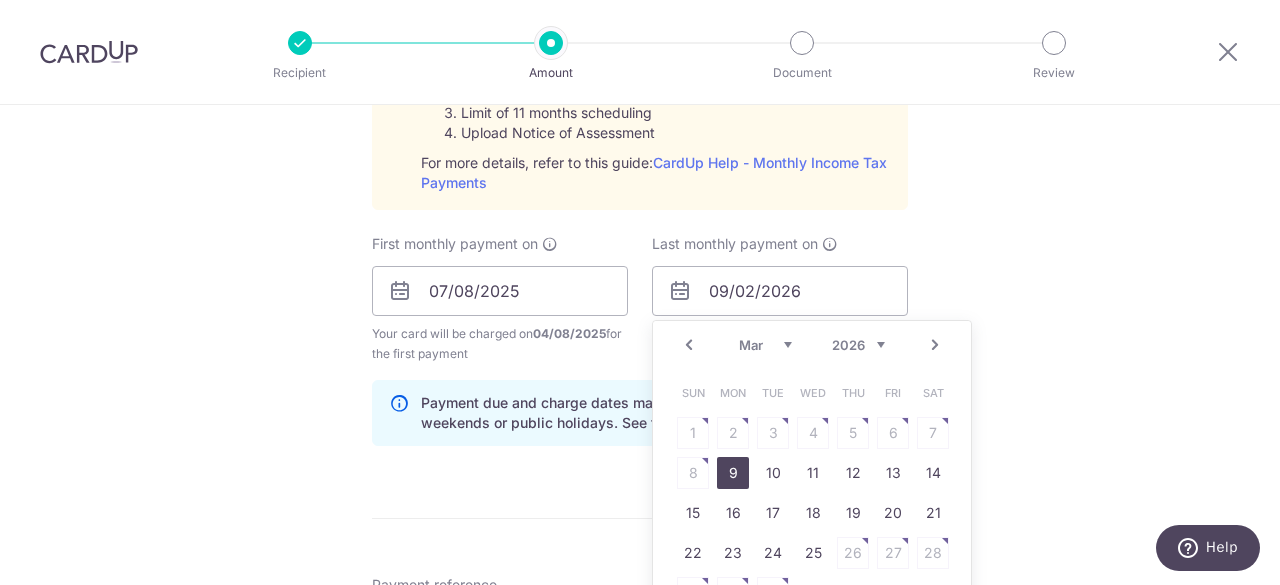 click on "9" at bounding box center [733, 473] 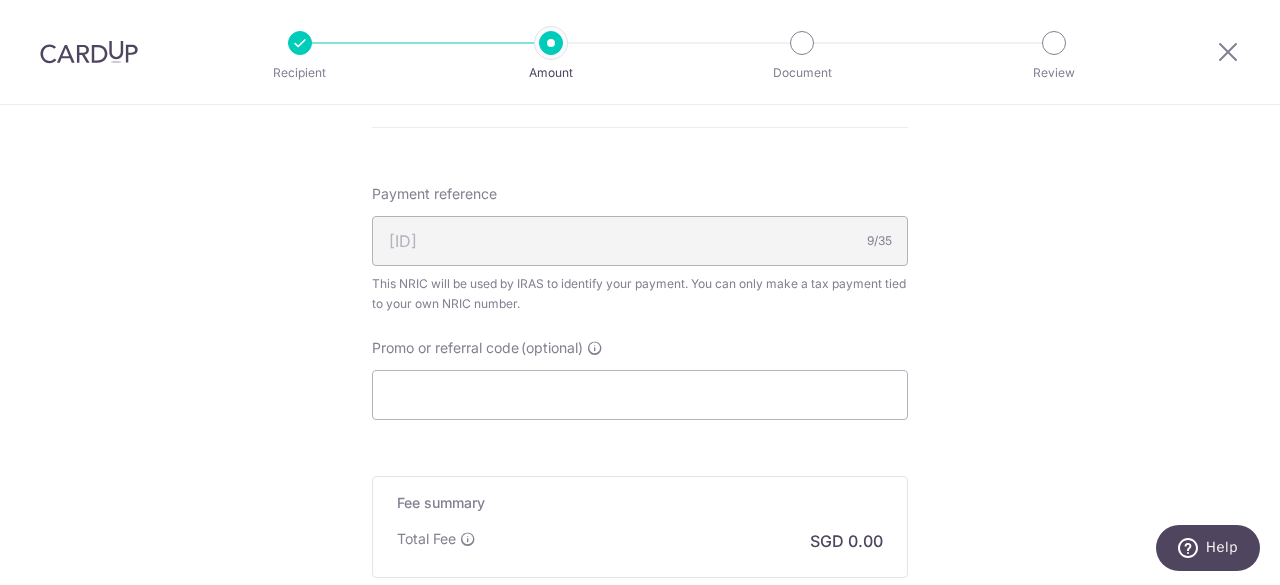 scroll, scrollTop: 2007, scrollLeft: 0, axis: vertical 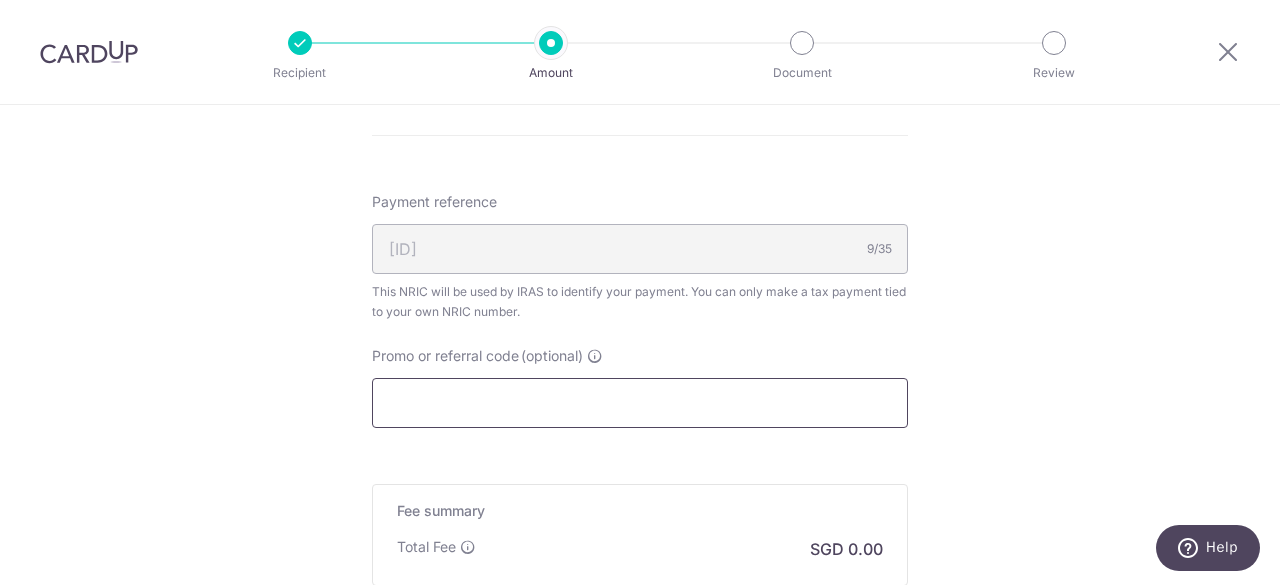 click on "Promo or referral code
(optional)" at bounding box center (640, 403) 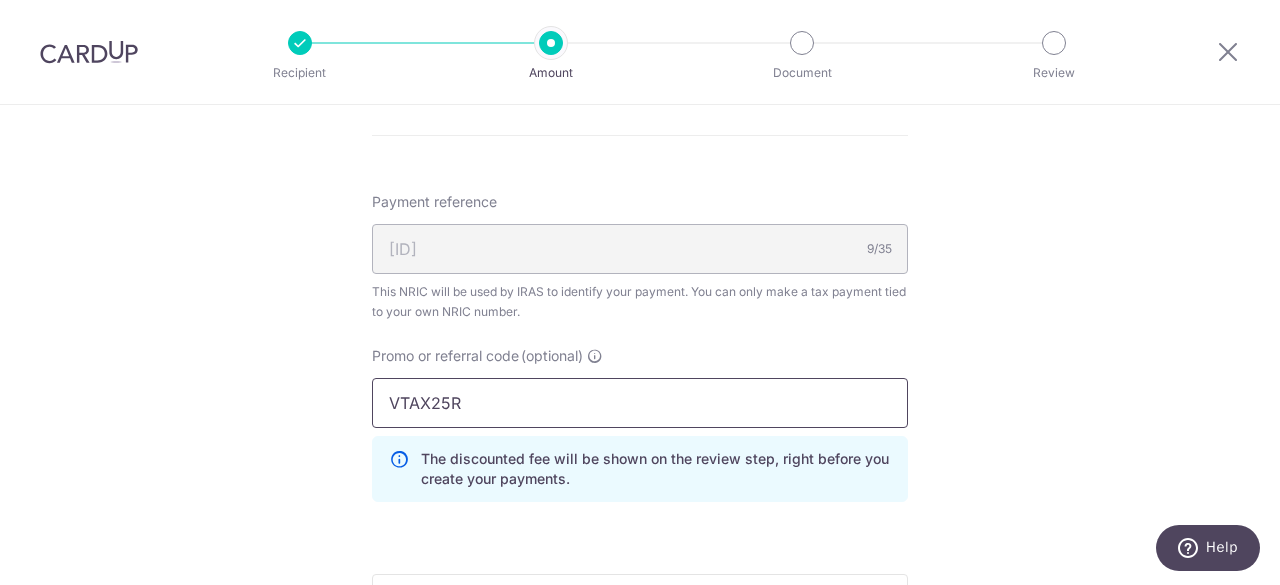 scroll, scrollTop: 2346, scrollLeft: 0, axis: vertical 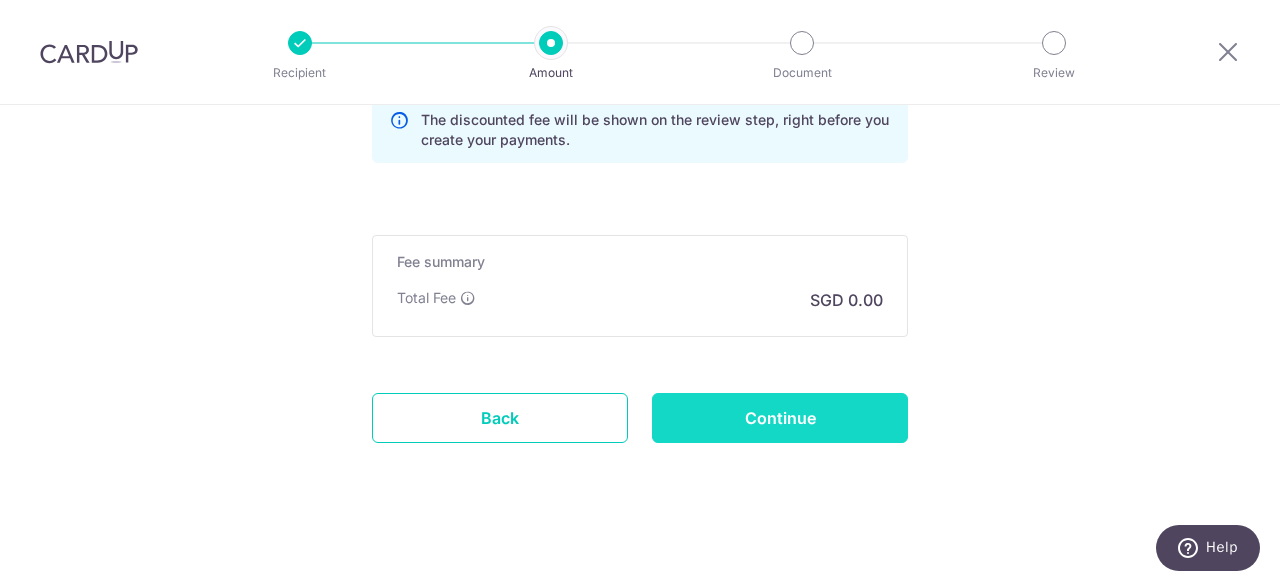 type on "VTAX25R" 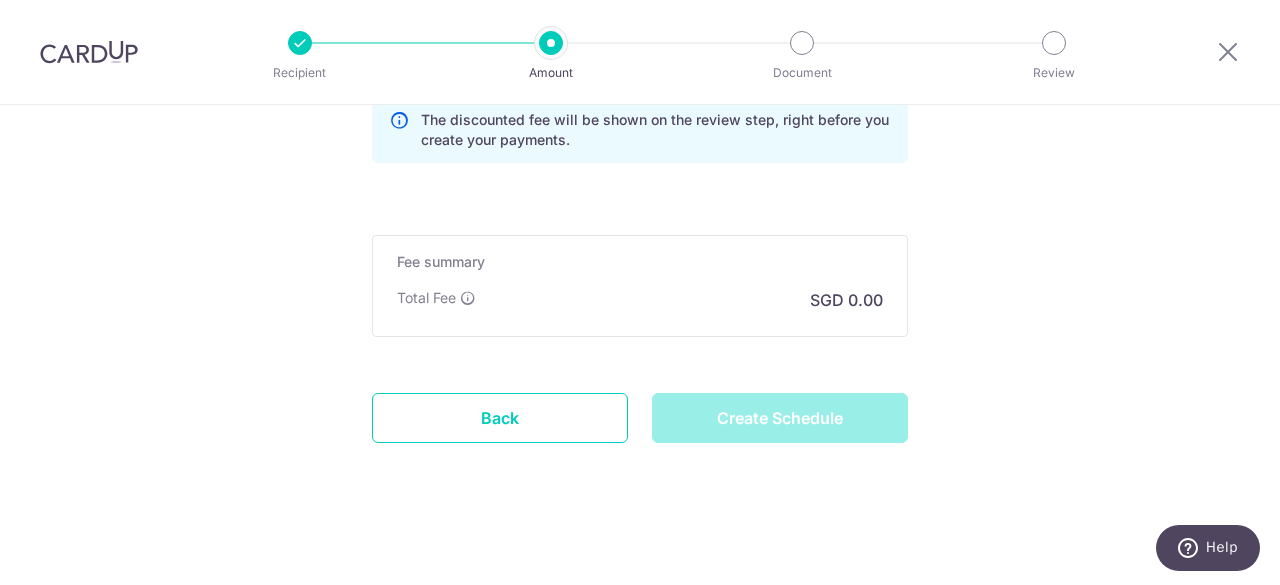 type on "Create Schedule" 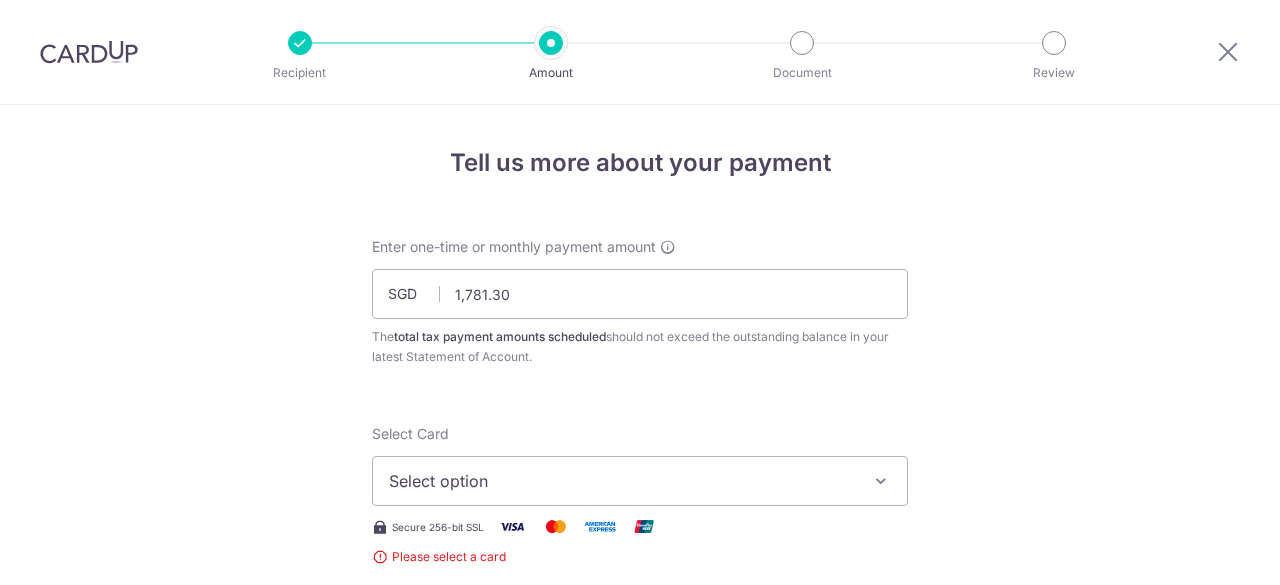 scroll, scrollTop: 0, scrollLeft: 0, axis: both 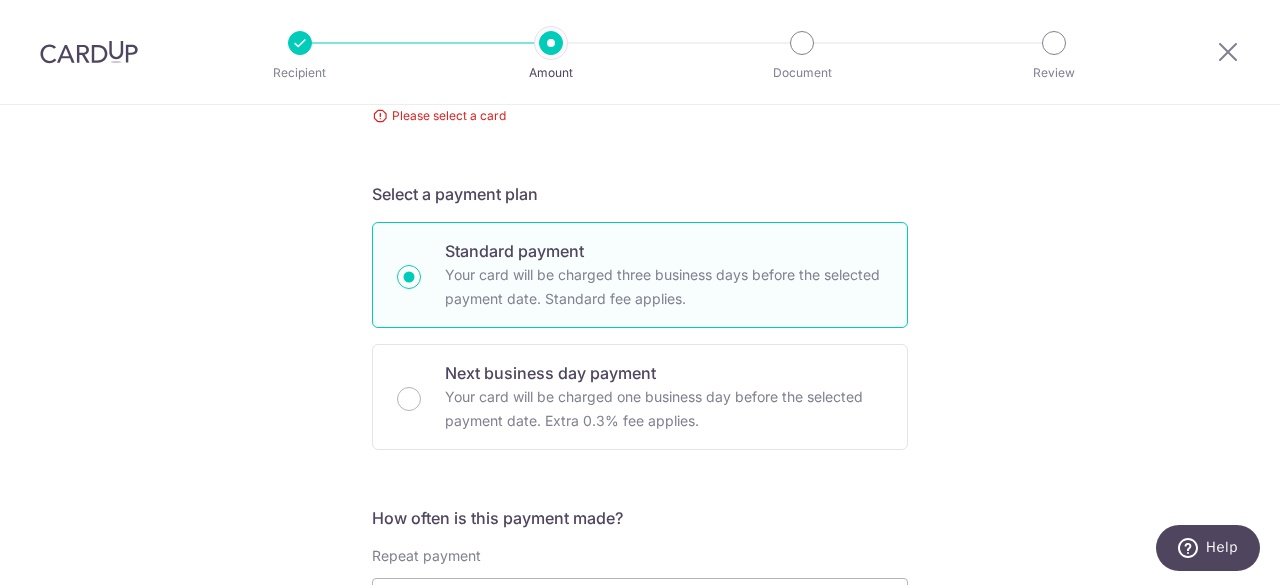 drag, startPoint x: 1279, startPoint y: 344, endPoint x: 1197, endPoint y: 407, distance: 103.40696 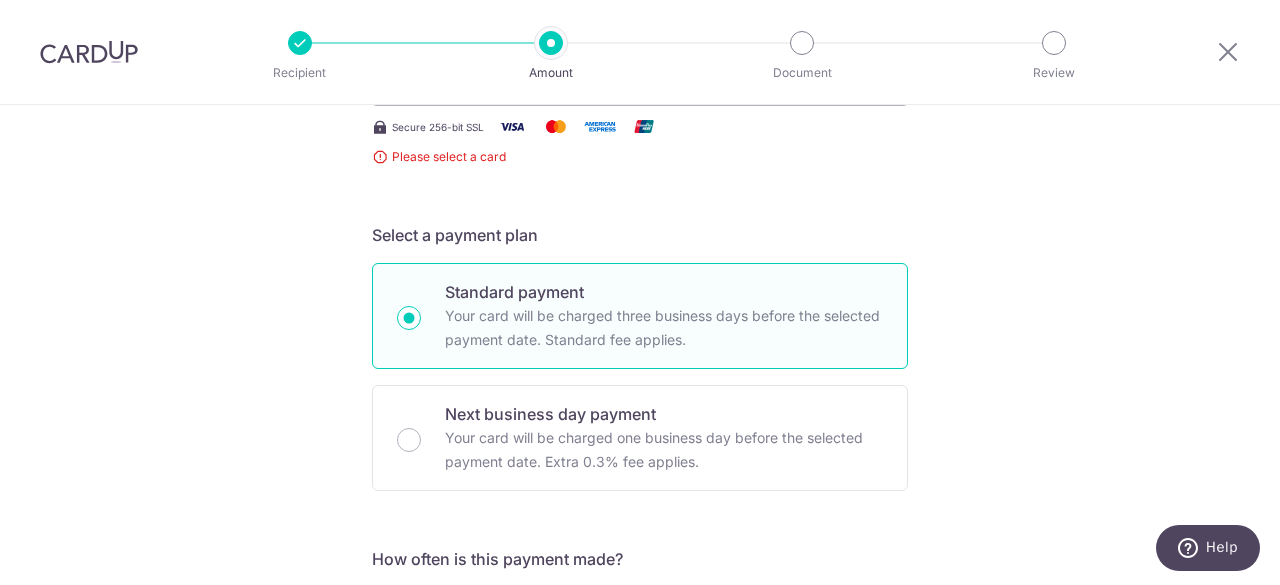 scroll, scrollTop: 441, scrollLeft: 0, axis: vertical 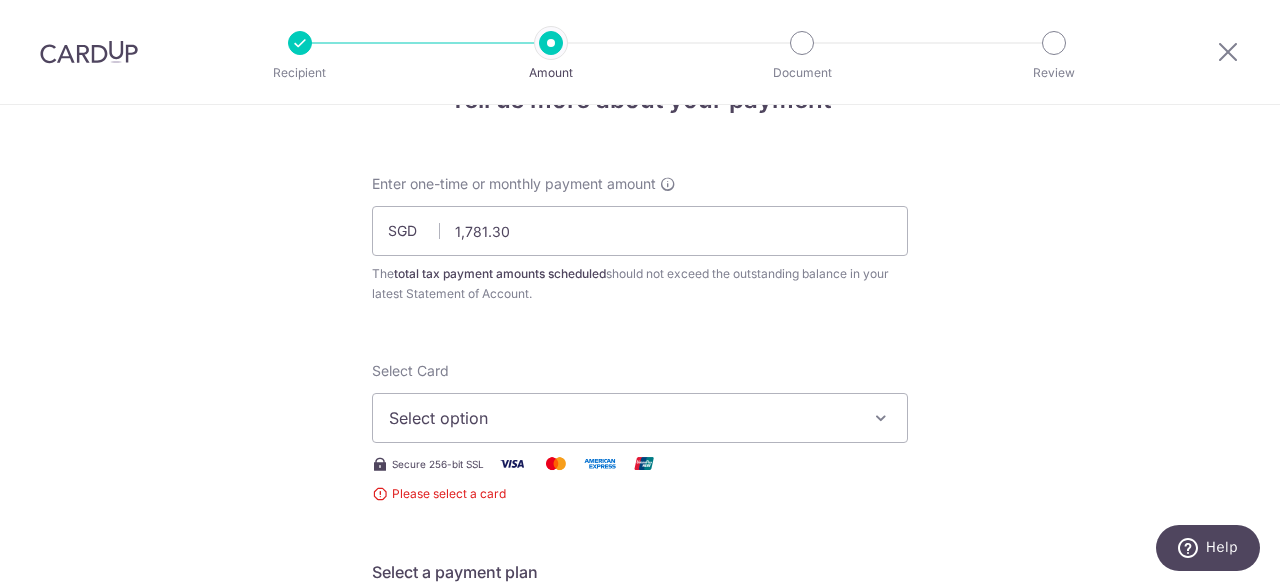 click on "Select option" at bounding box center (640, 418) 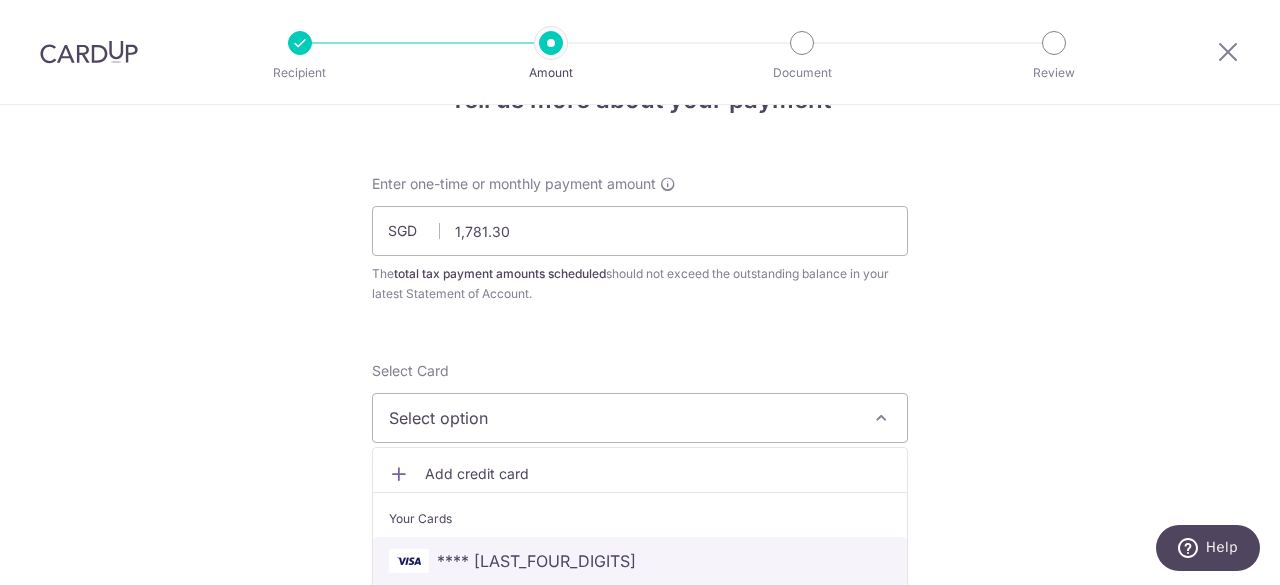 click on "**** 0297" at bounding box center [640, 561] 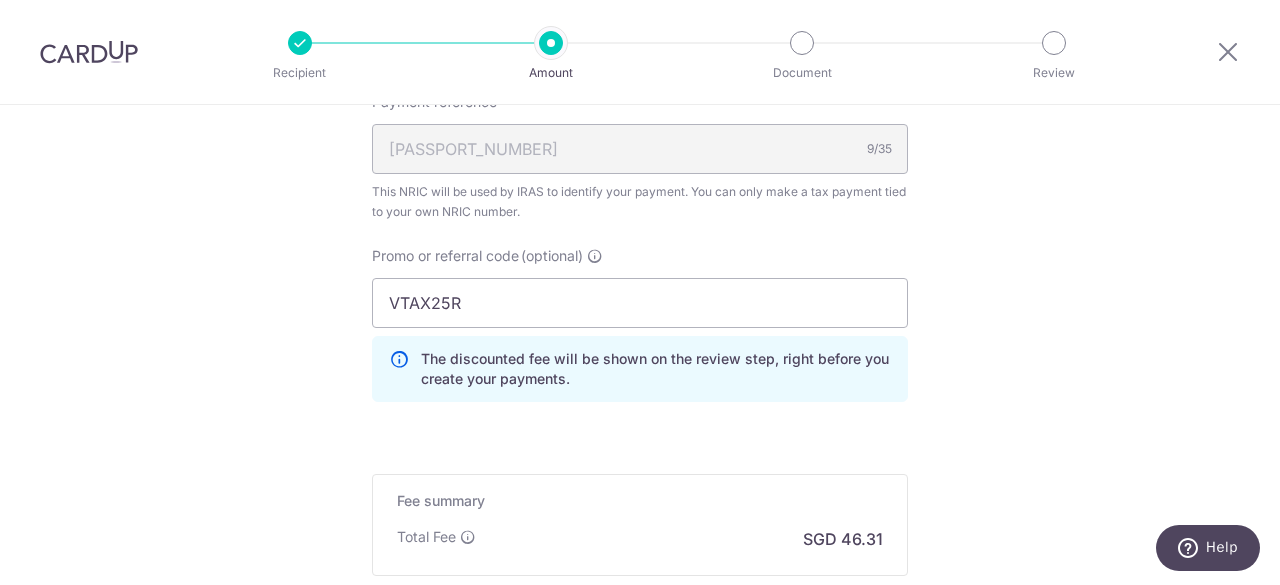 scroll, scrollTop: 1334, scrollLeft: 0, axis: vertical 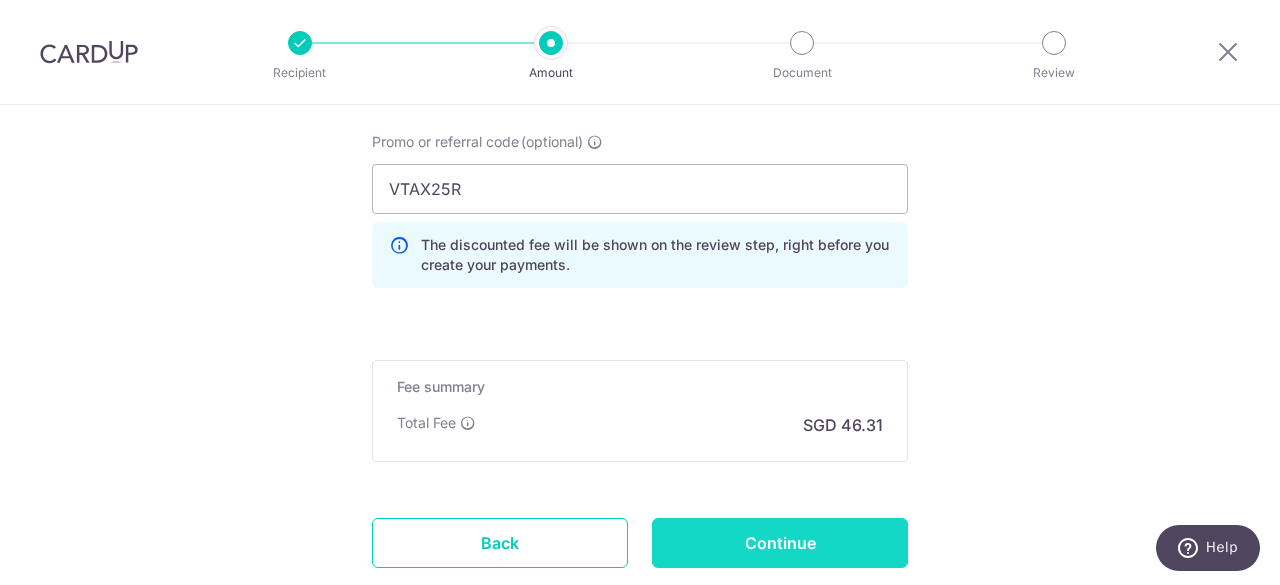 click on "Continue" at bounding box center (780, 543) 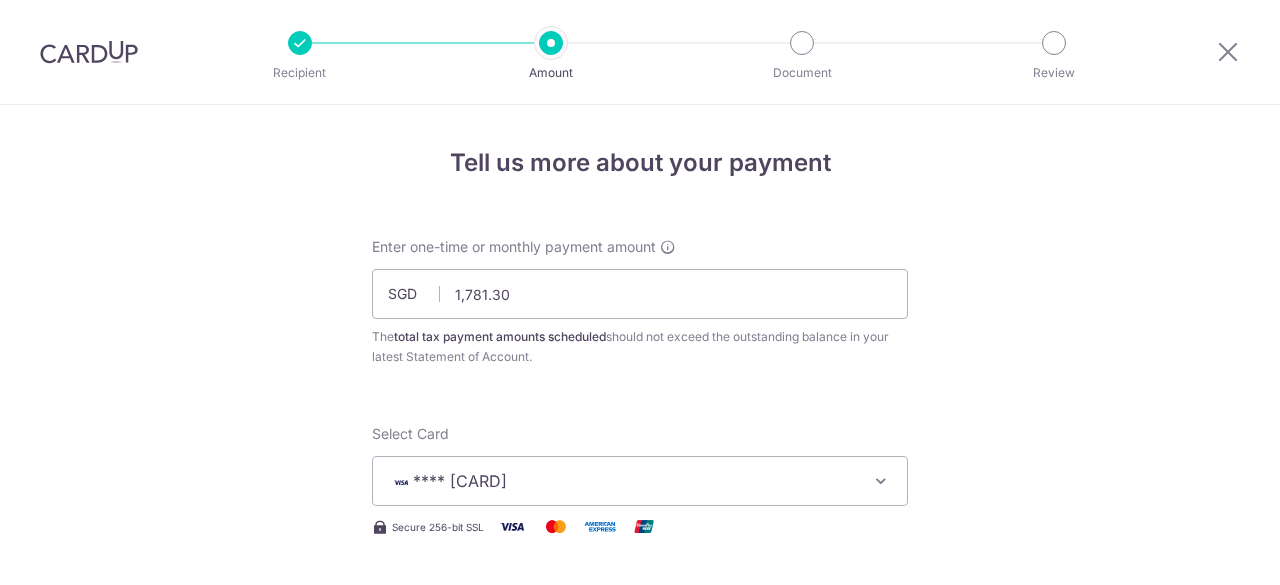 scroll, scrollTop: 0, scrollLeft: 0, axis: both 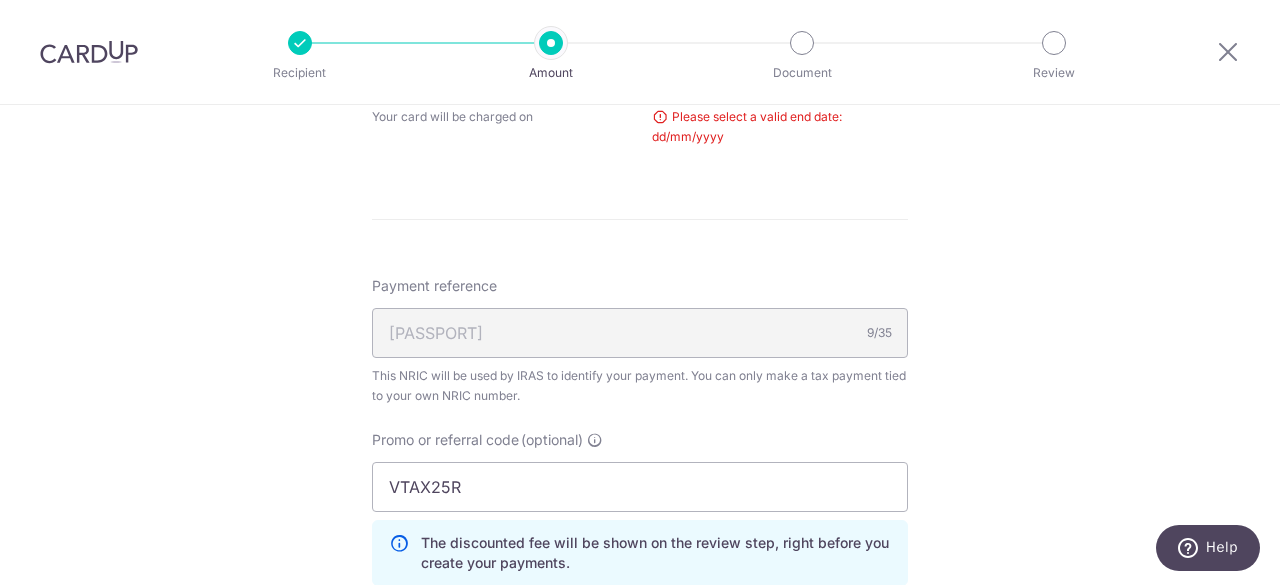 click on "S7863072H
9/35" at bounding box center [640, 333] 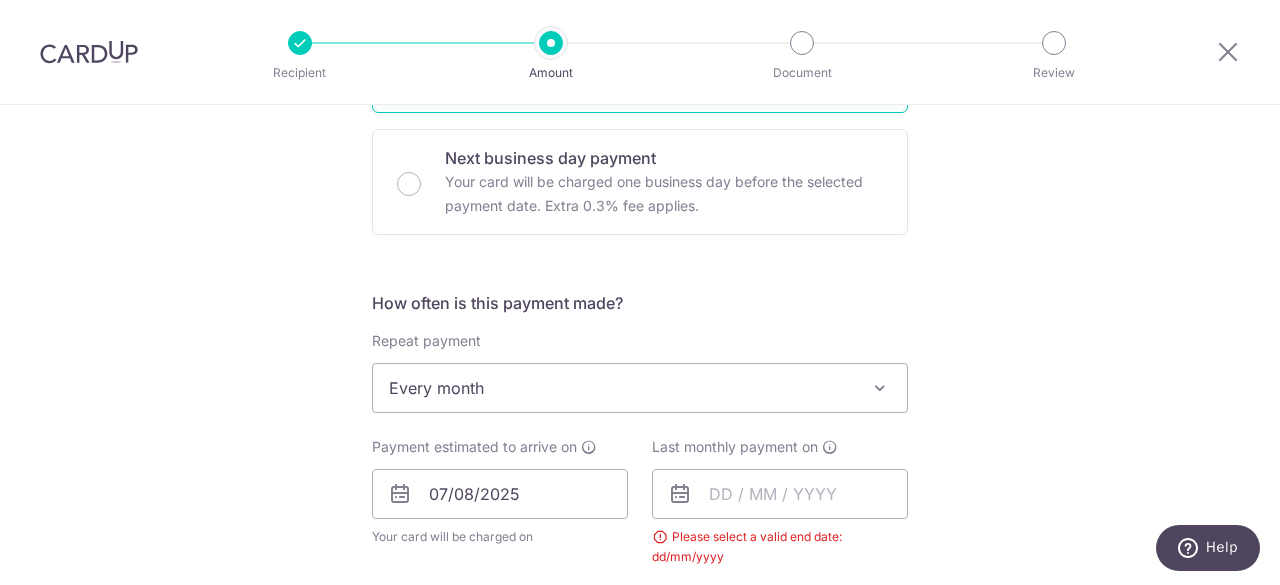 scroll, scrollTop: 76, scrollLeft: 0, axis: vertical 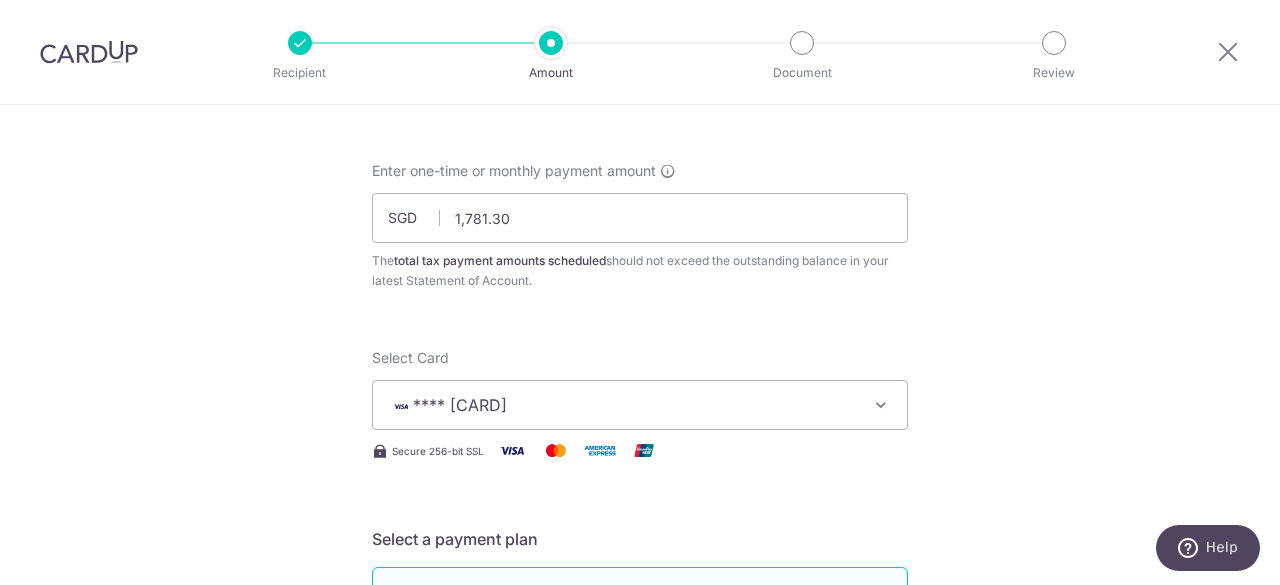 drag, startPoint x: 1279, startPoint y: 301, endPoint x: 1222, endPoint y: 122, distance: 187.85632 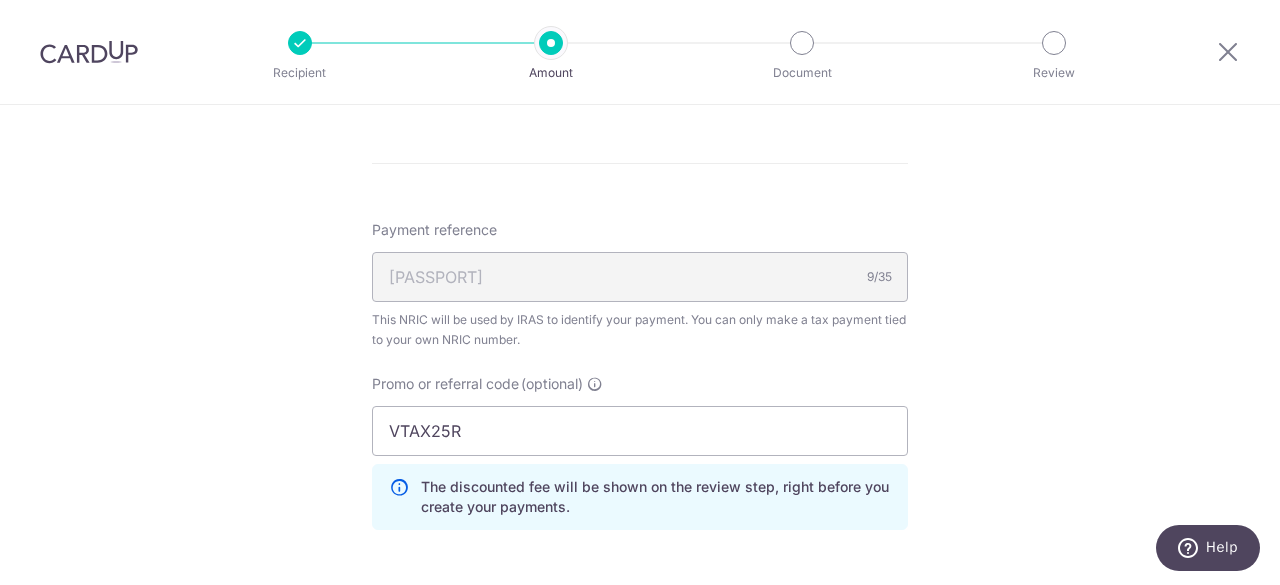 scroll, scrollTop: 931, scrollLeft: 0, axis: vertical 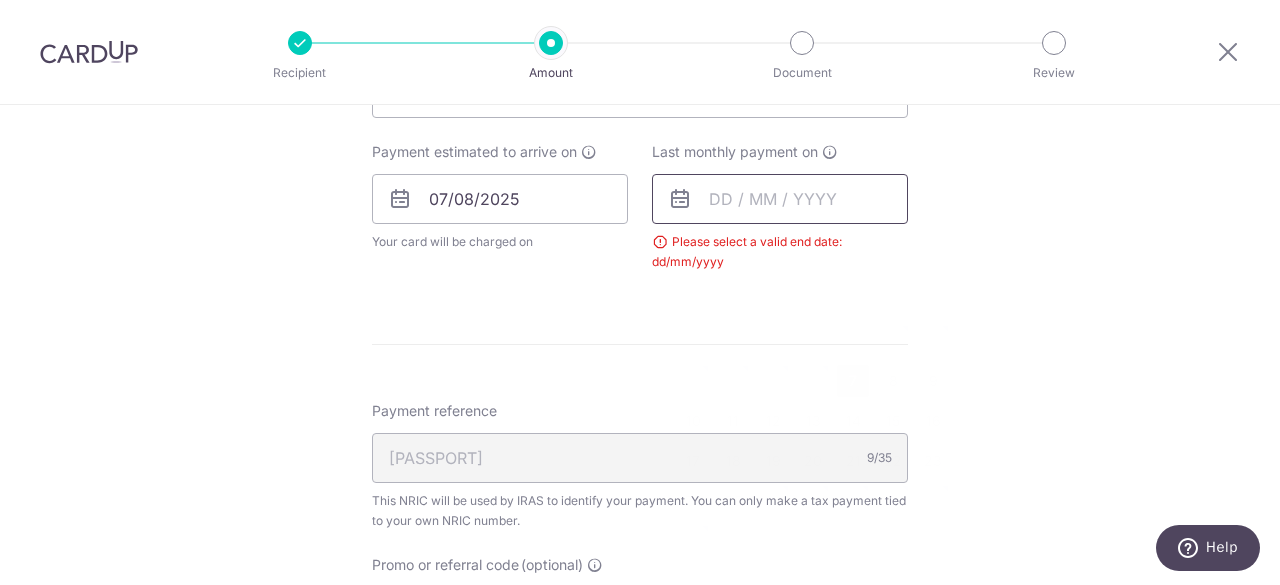 click at bounding box center [780, 199] 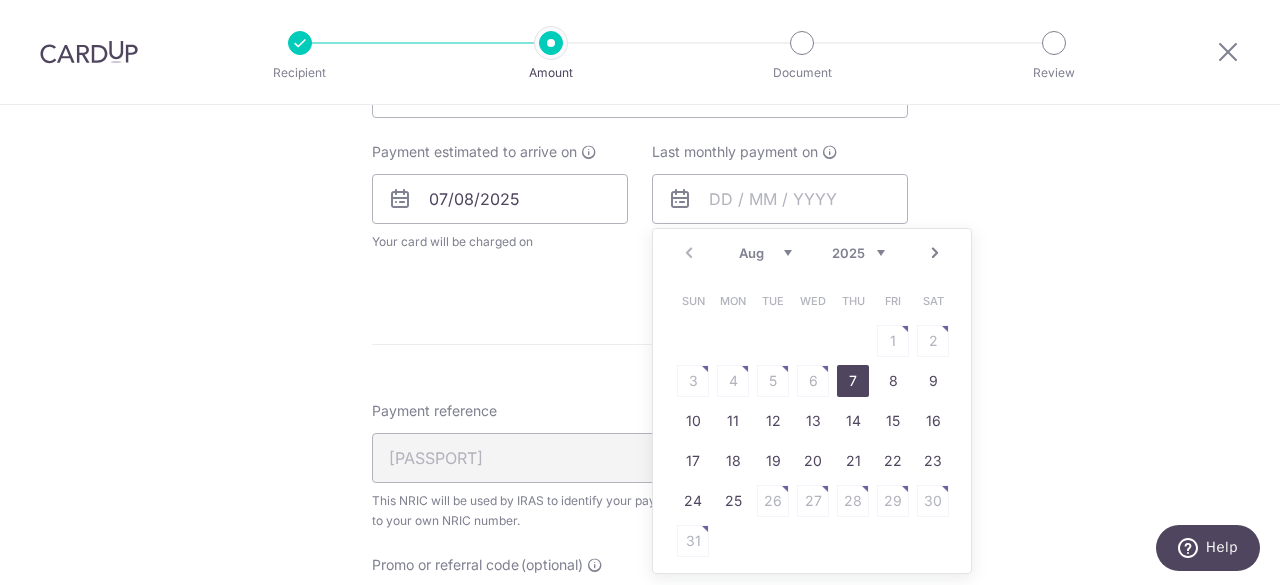 click on "Next" at bounding box center (935, 253) 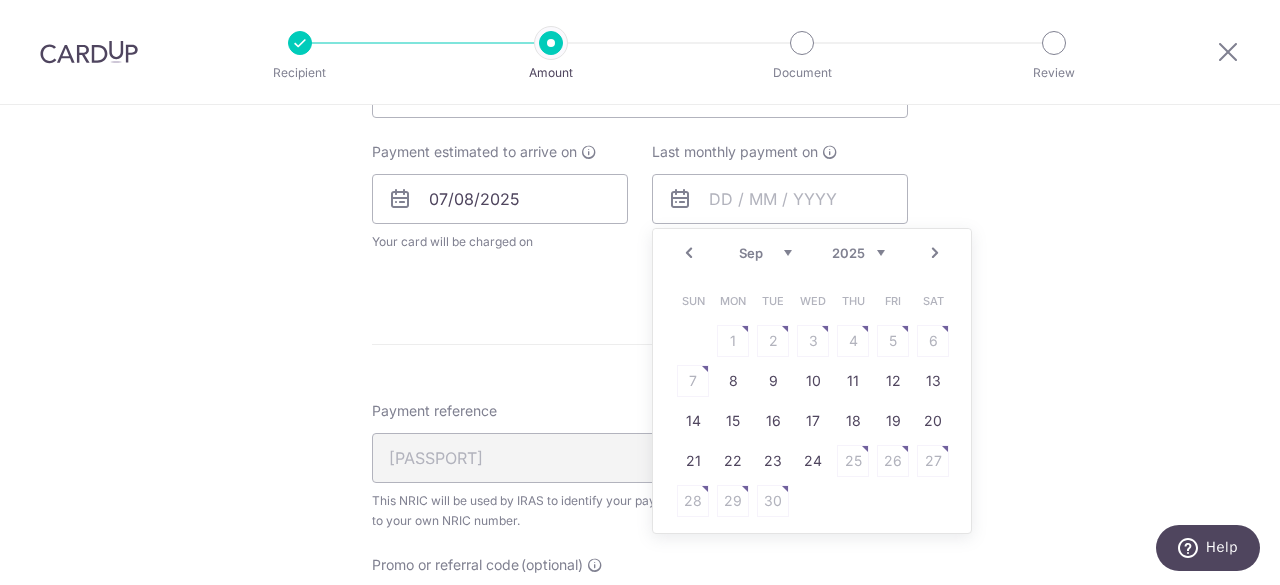 click on "Next" at bounding box center (935, 253) 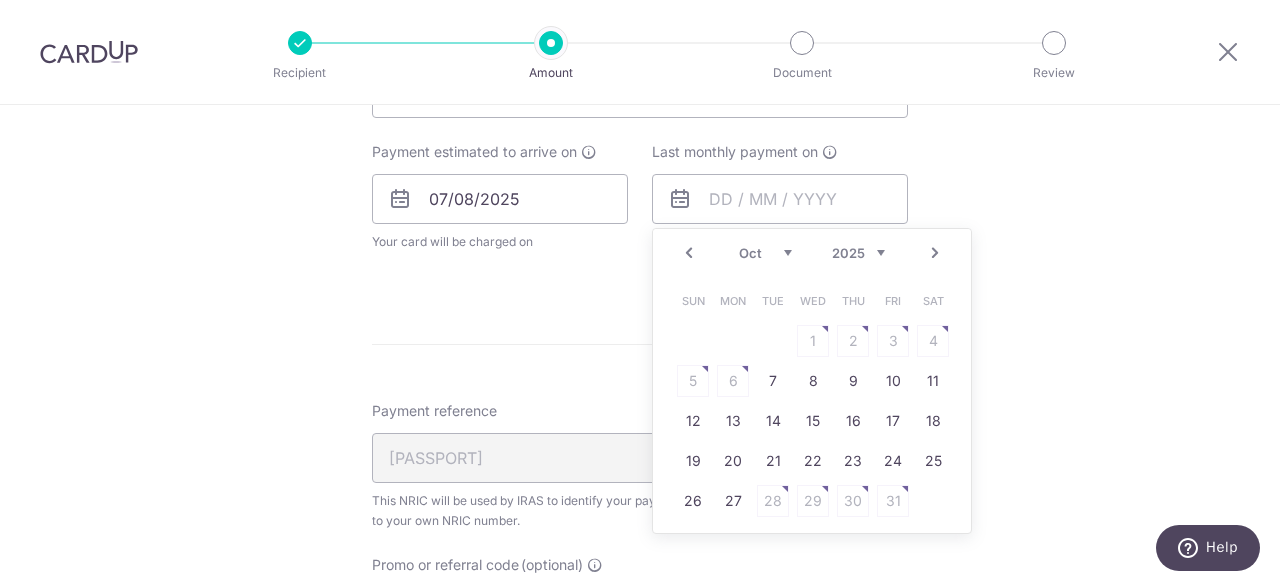 click on "Next" at bounding box center [935, 253] 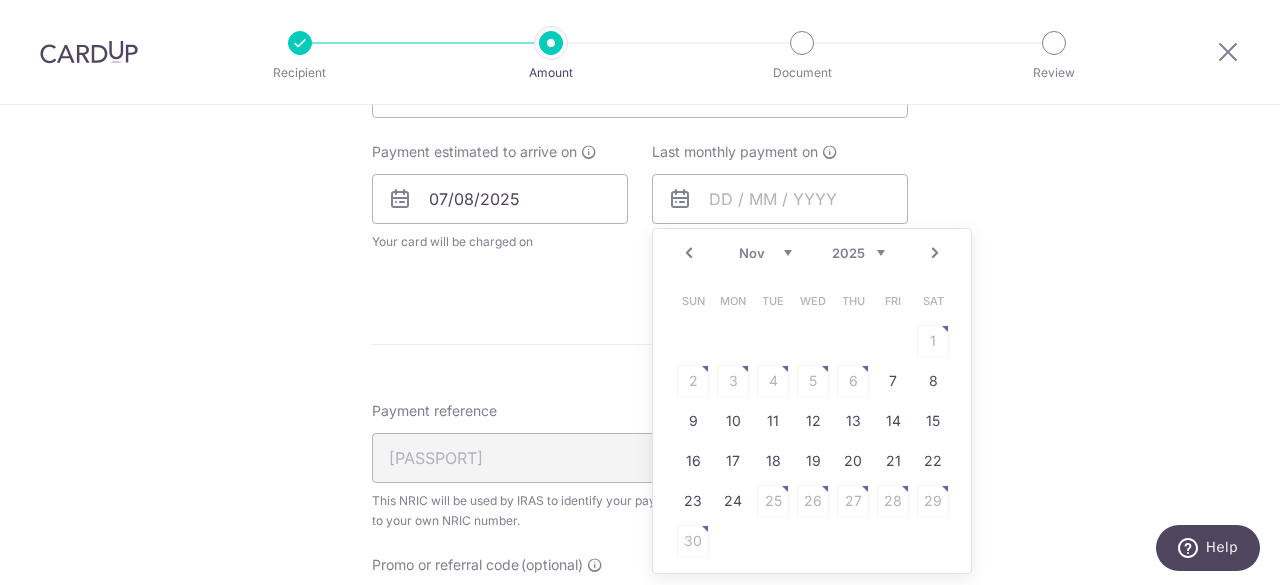 click on "Next" at bounding box center [935, 253] 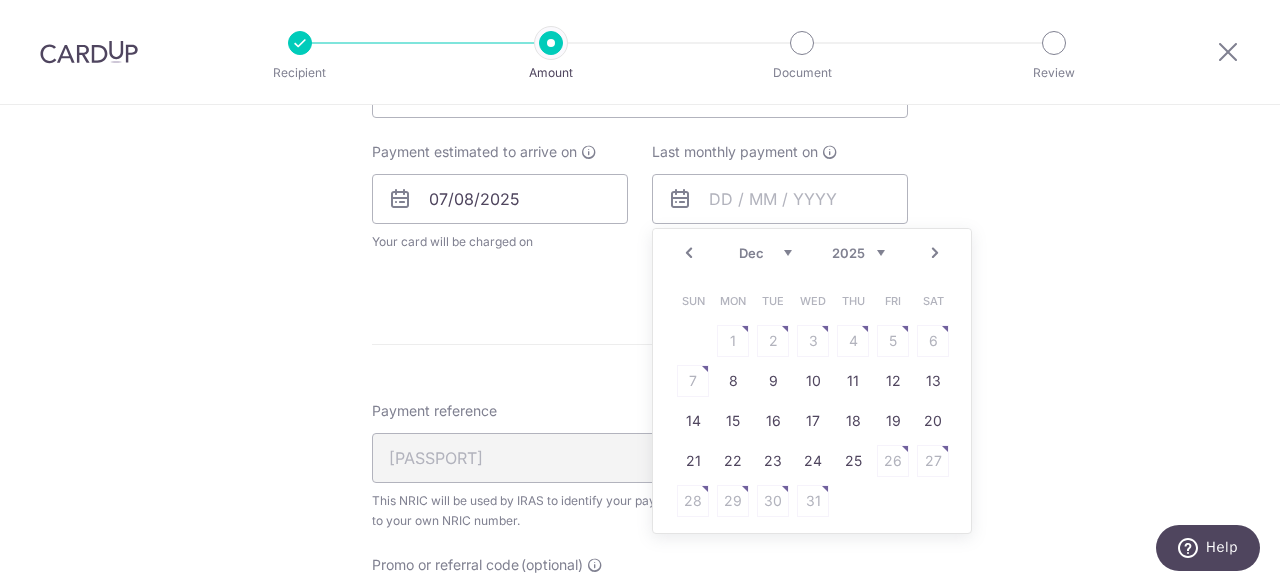 click on "Next" at bounding box center [935, 253] 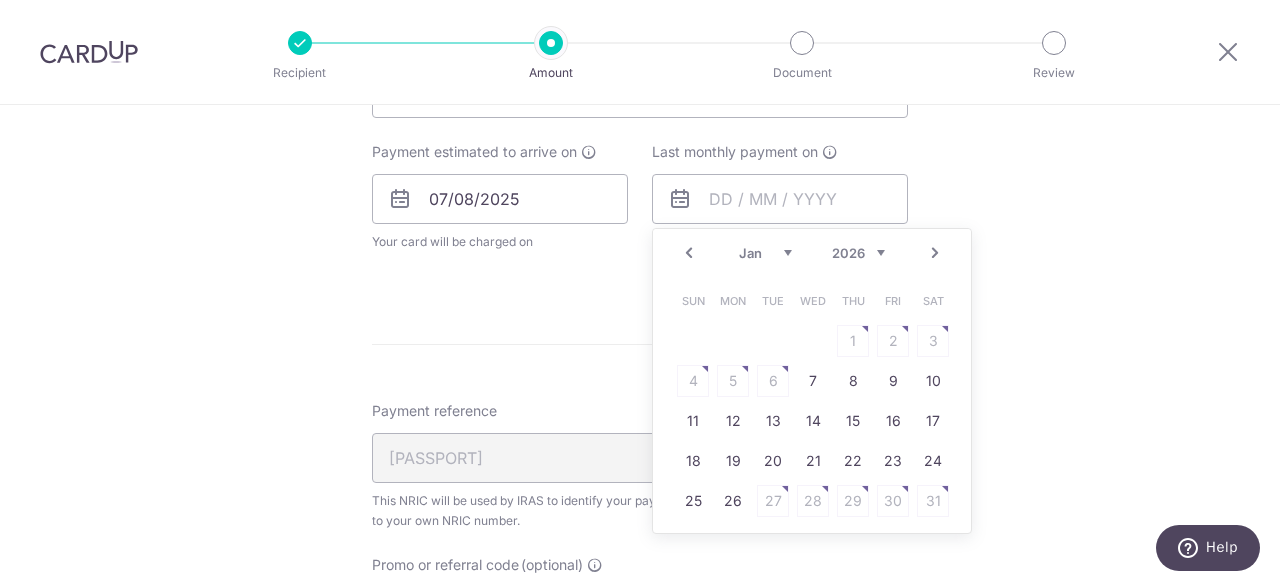 click on "Next" at bounding box center (935, 253) 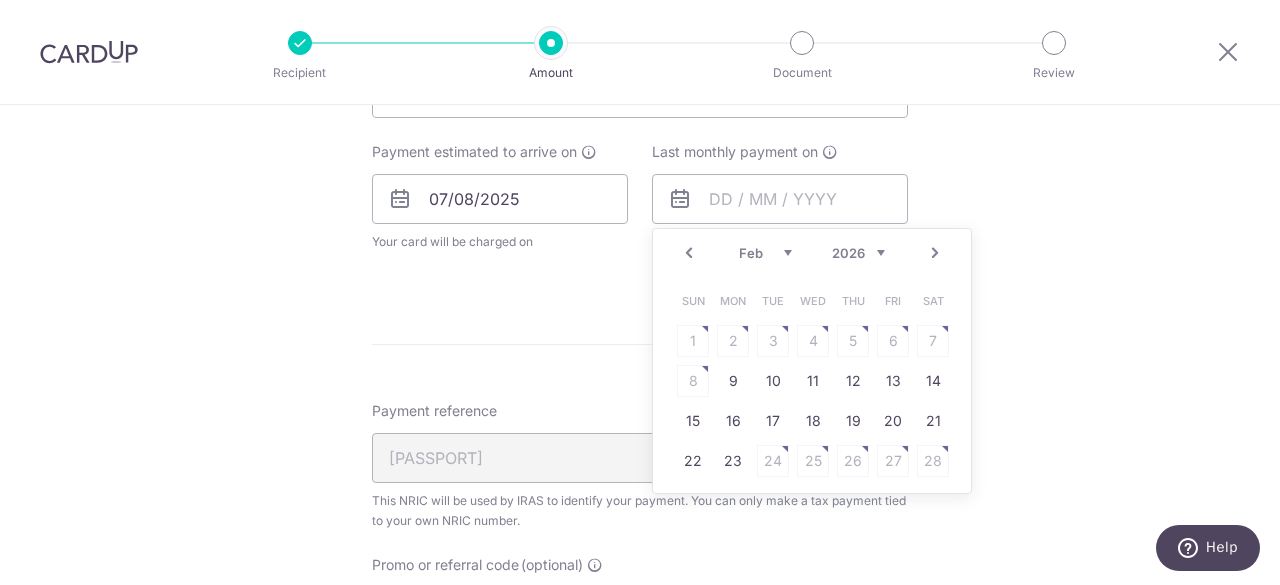 click on "Next" at bounding box center [935, 253] 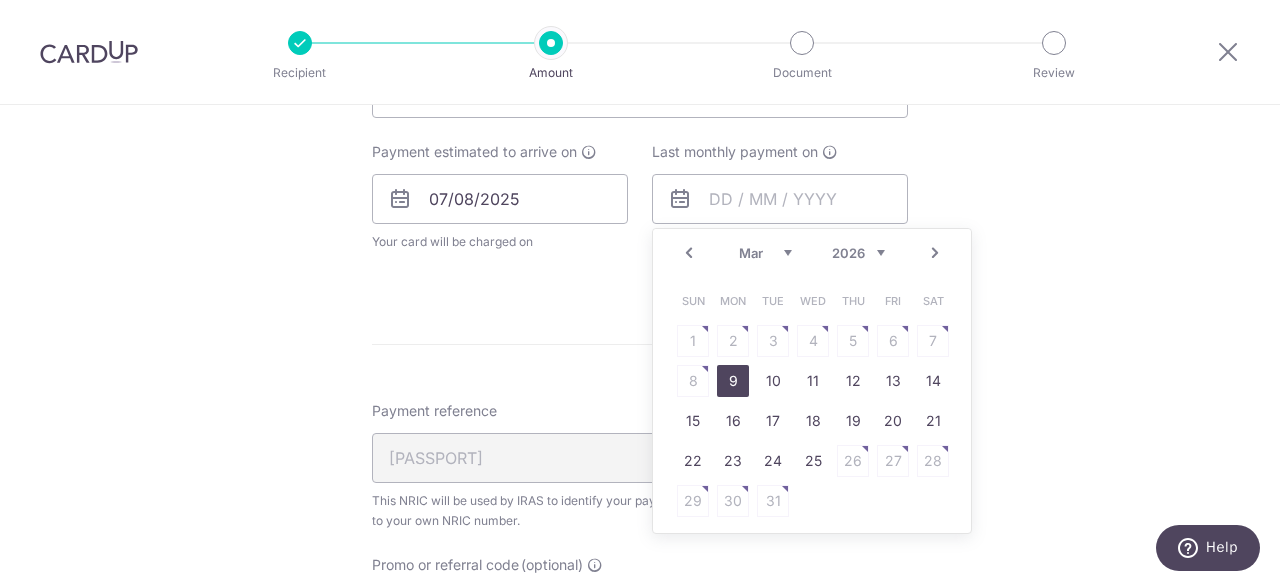 click on "9" at bounding box center [733, 381] 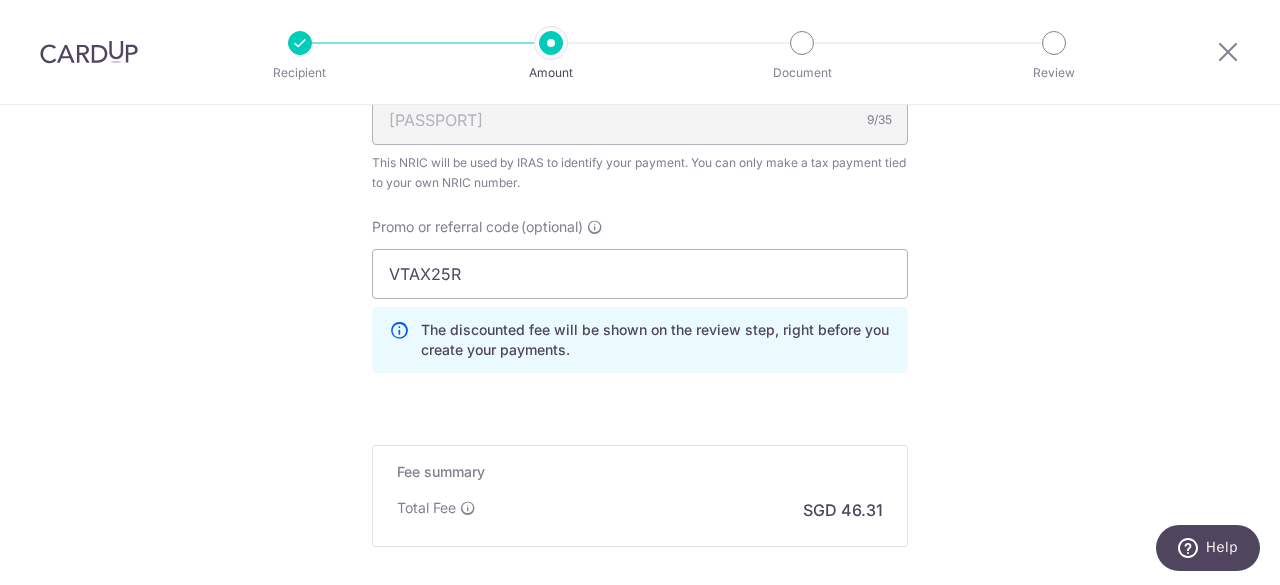 scroll, scrollTop: 1563, scrollLeft: 0, axis: vertical 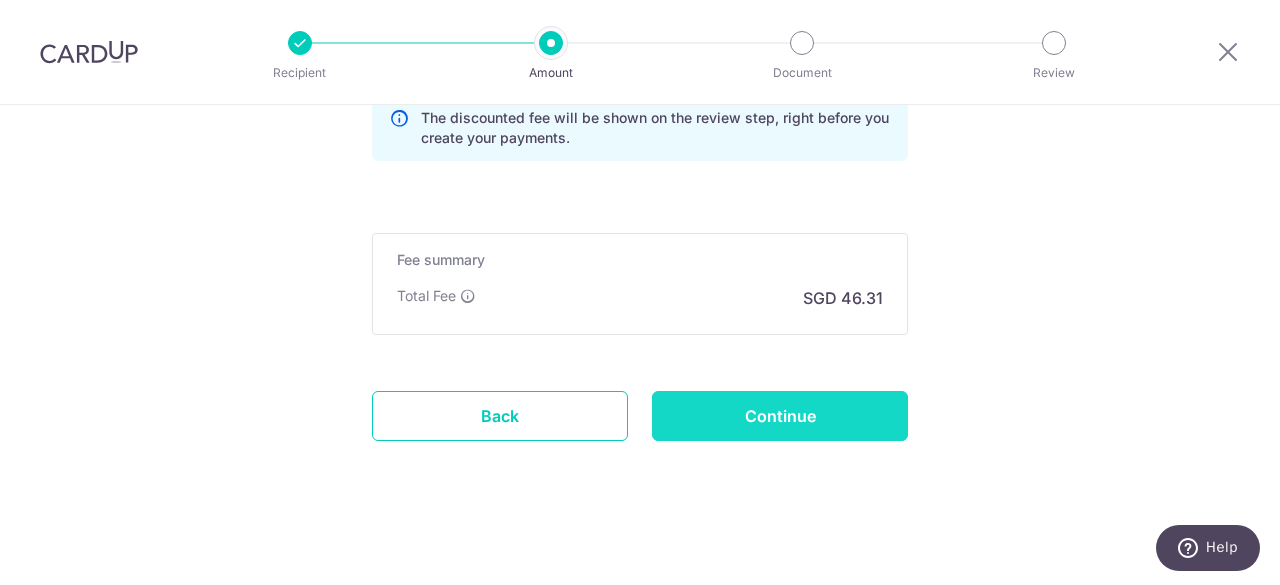 click on "Continue" at bounding box center (780, 416) 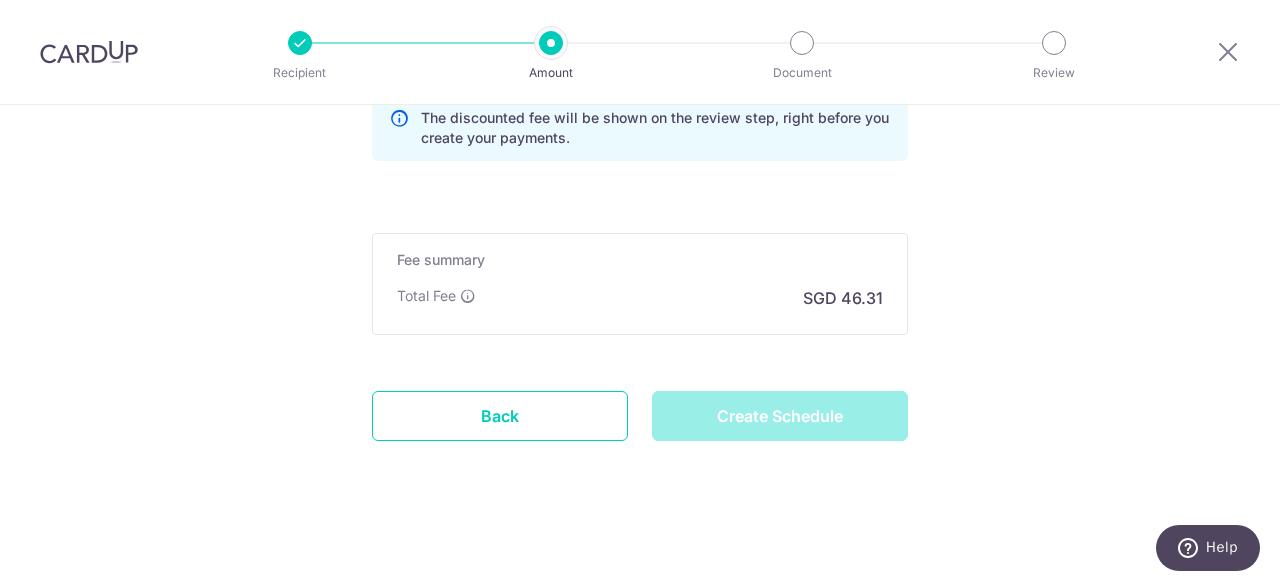 type on "Create Schedule" 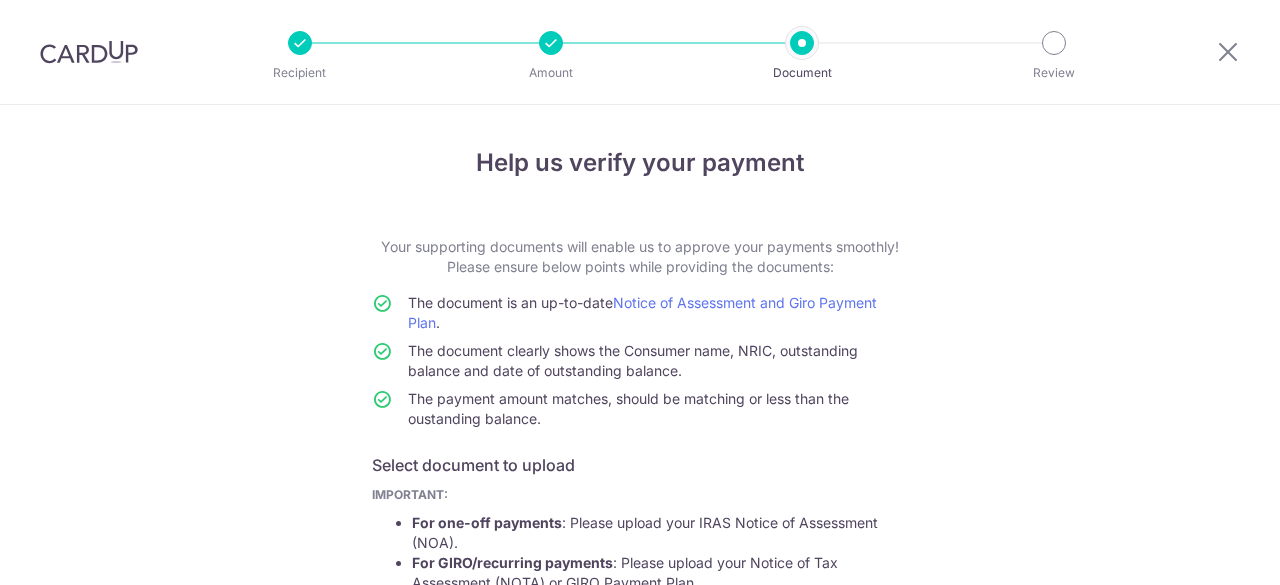 scroll, scrollTop: 0, scrollLeft: 0, axis: both 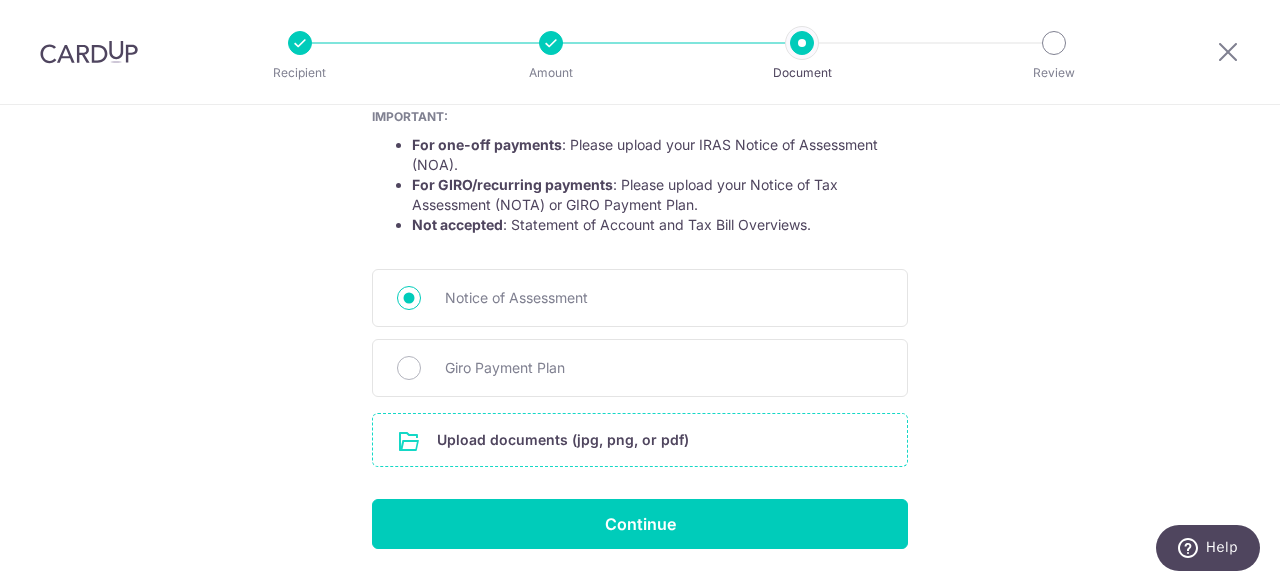 click at bounding box center (640, 440) 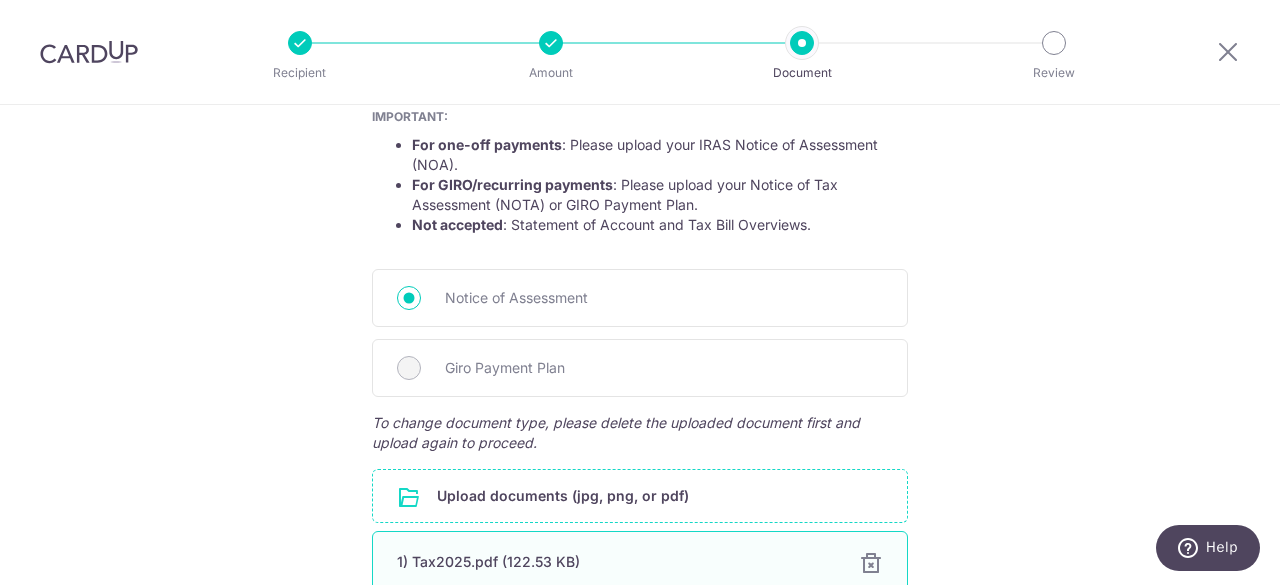 click on "1) Tax2025.pdf (122.53 KB)" at bounding box center [616, 562] 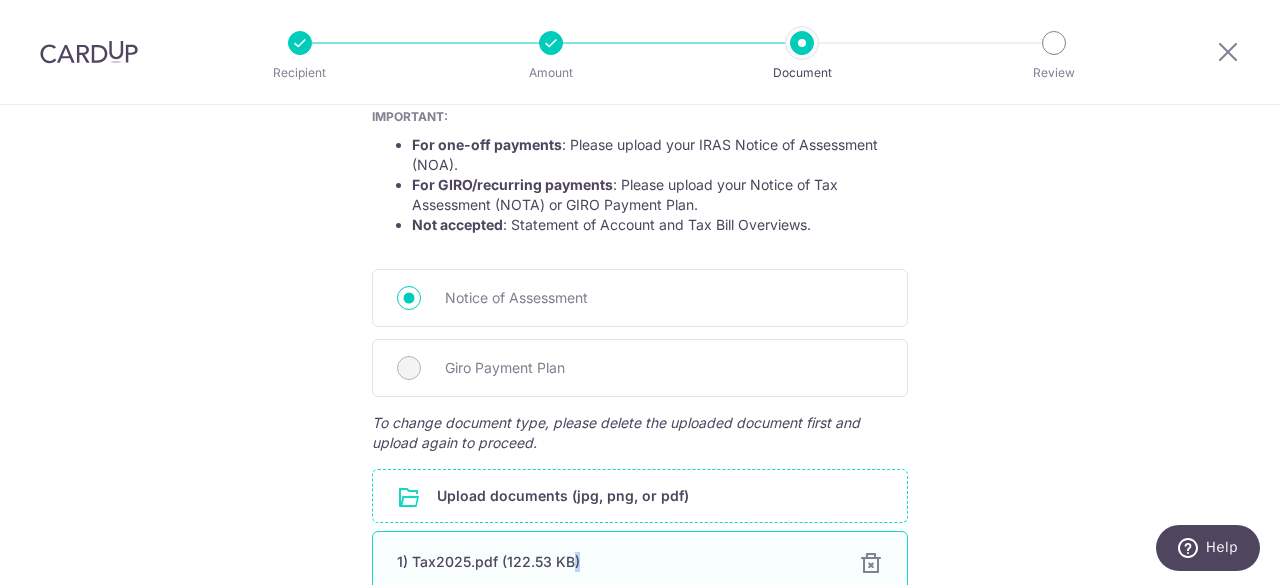 click on "1) Tax2025.pdf (122.53 KB)" at bounding box center (616, 562) 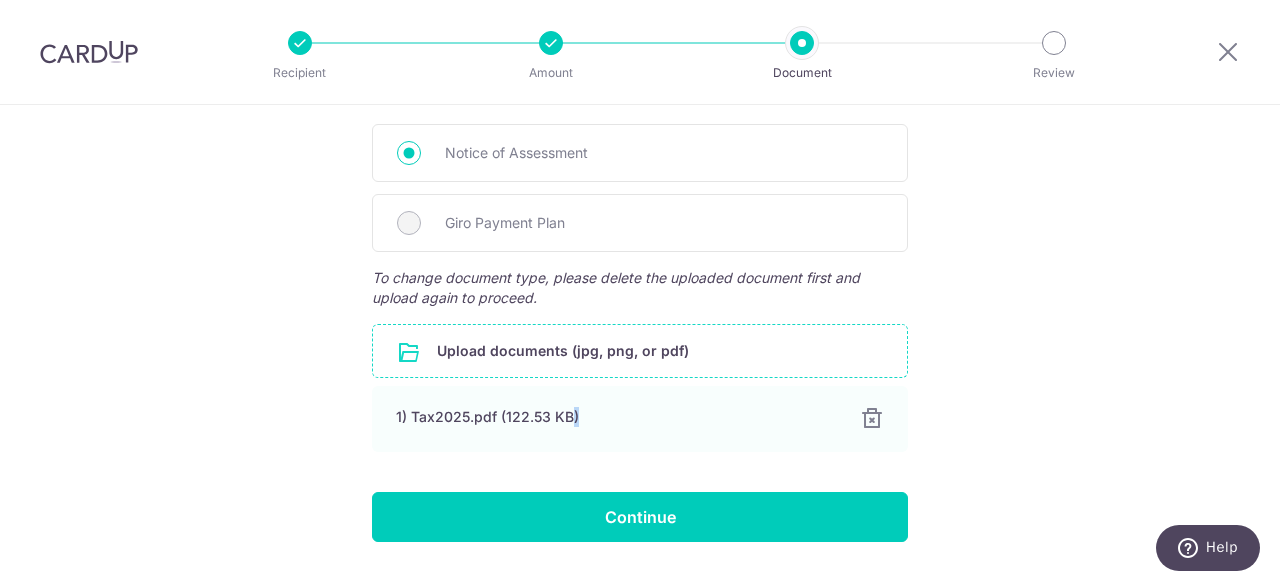 scroll, scrollTop: 549, scrollLeft: 0, axis: vertical 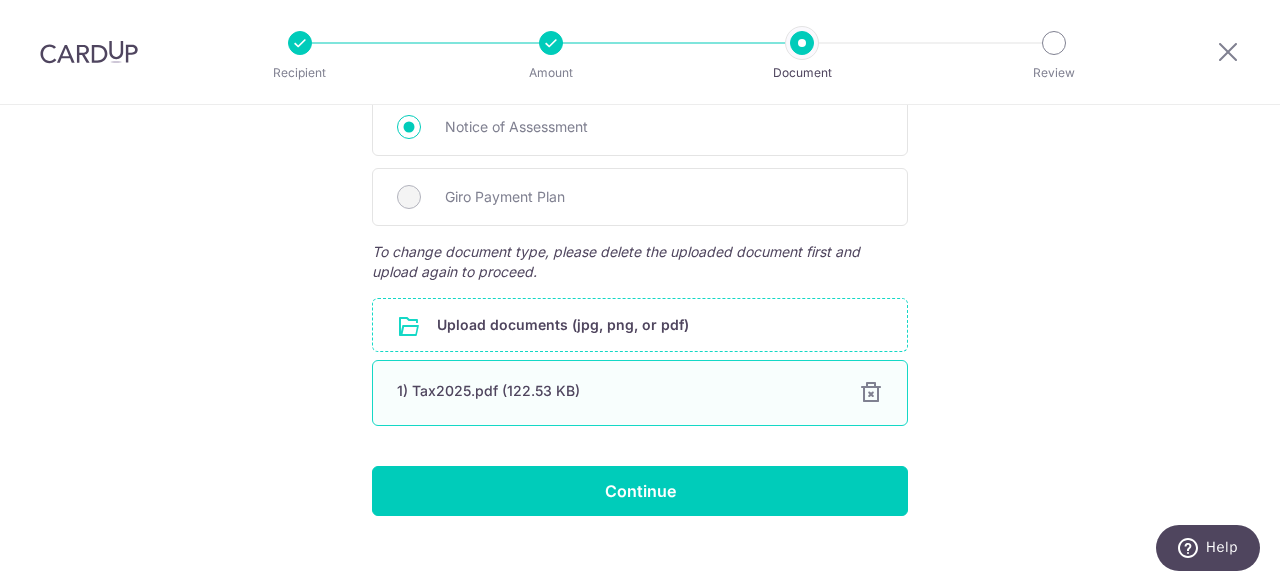 click on "1) Tax2025.pdf (122.53 KB) 100% Done Download" at bounding box center [640, 393] 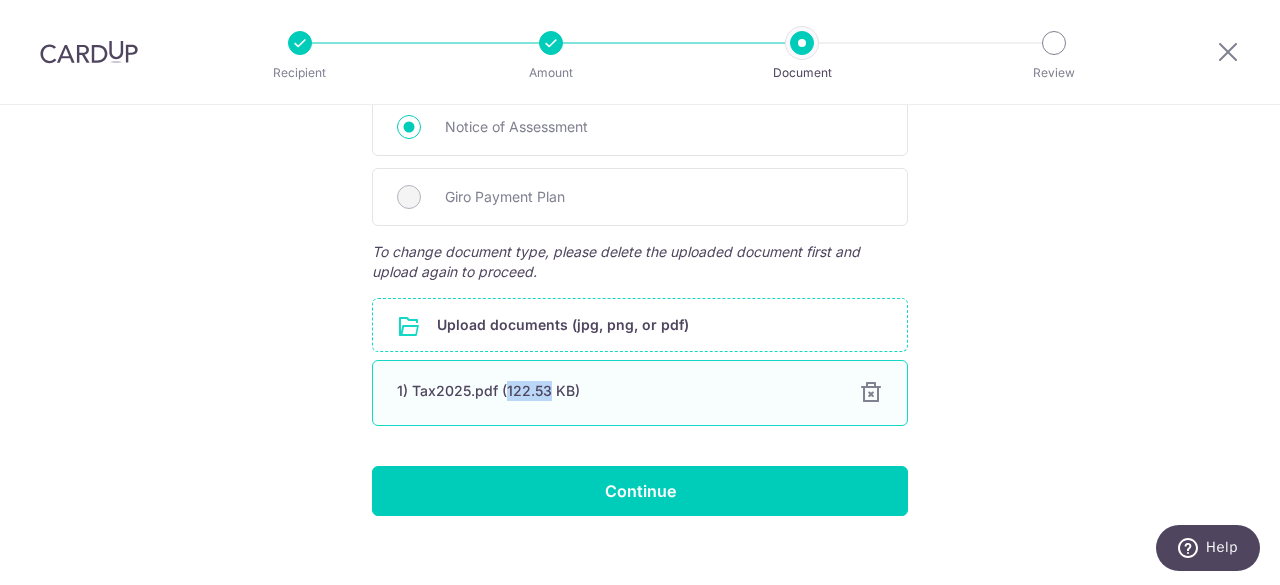 click on "1) Tax2025.pdf (122.53 KB) 100% Done Download" at bounding box center [640, 393] 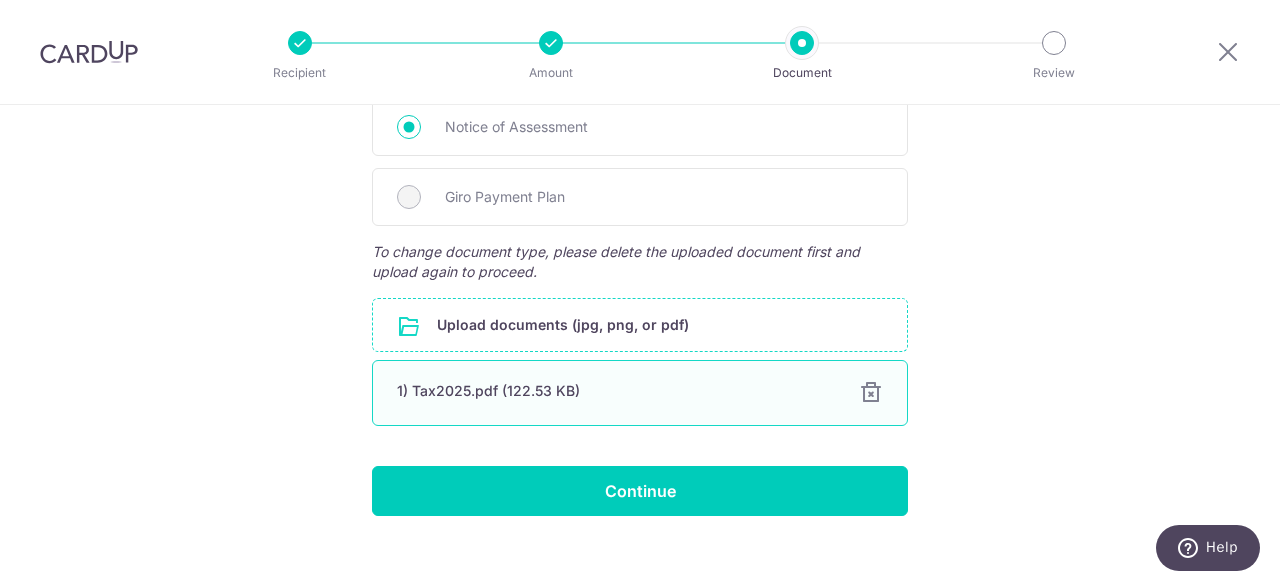 click at bounding box center [871, 393] 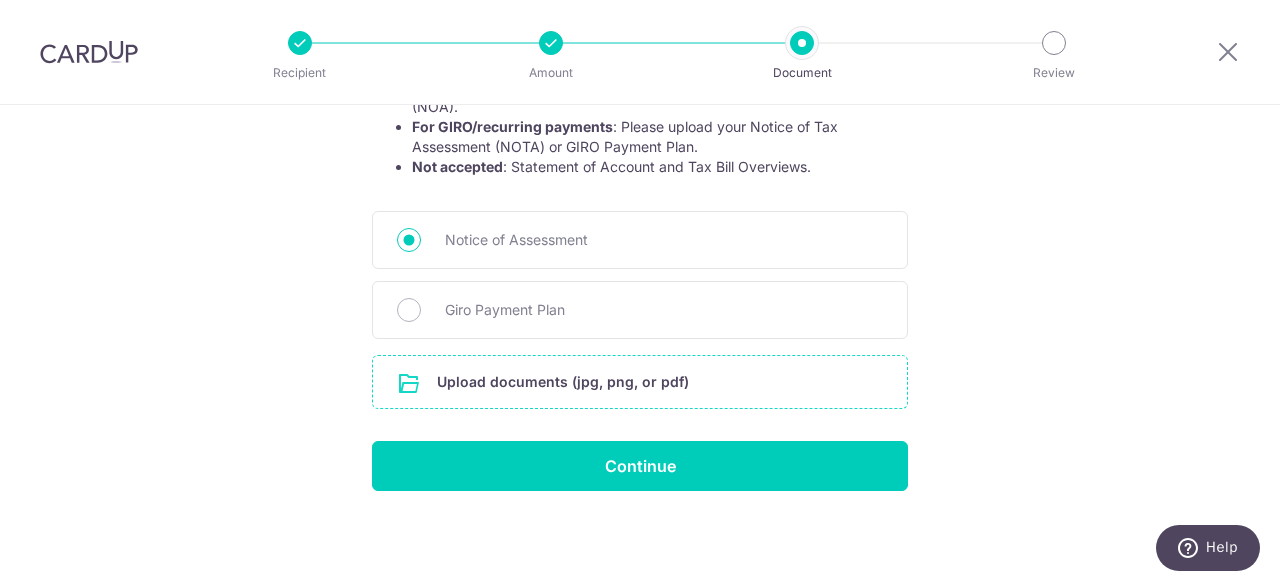 scroll, scrollTop: 432, scrollLeft: 0, axis: vertical 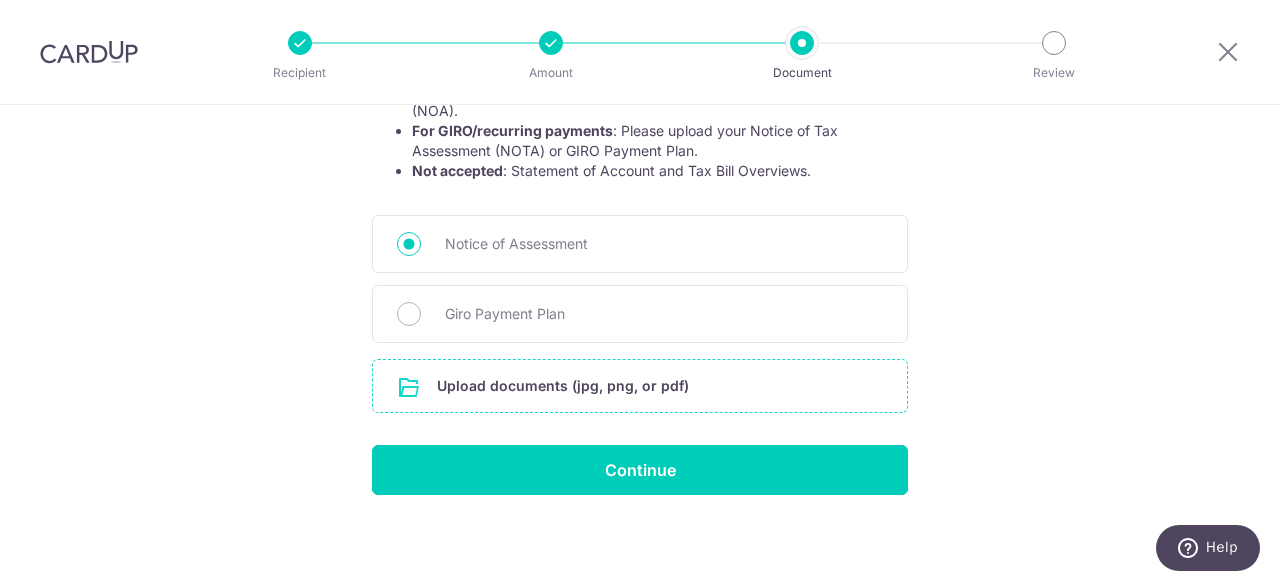 click at bounding box center (640, 386) 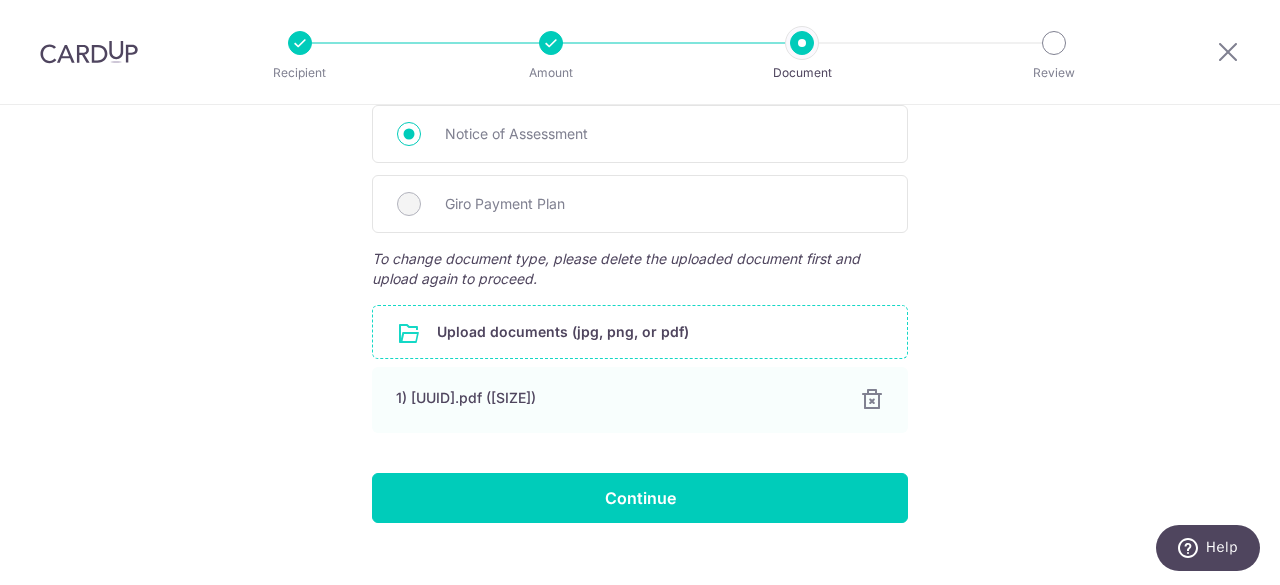 scroll, scrollTop: 570, scrollLeft: 0, axis: vertical 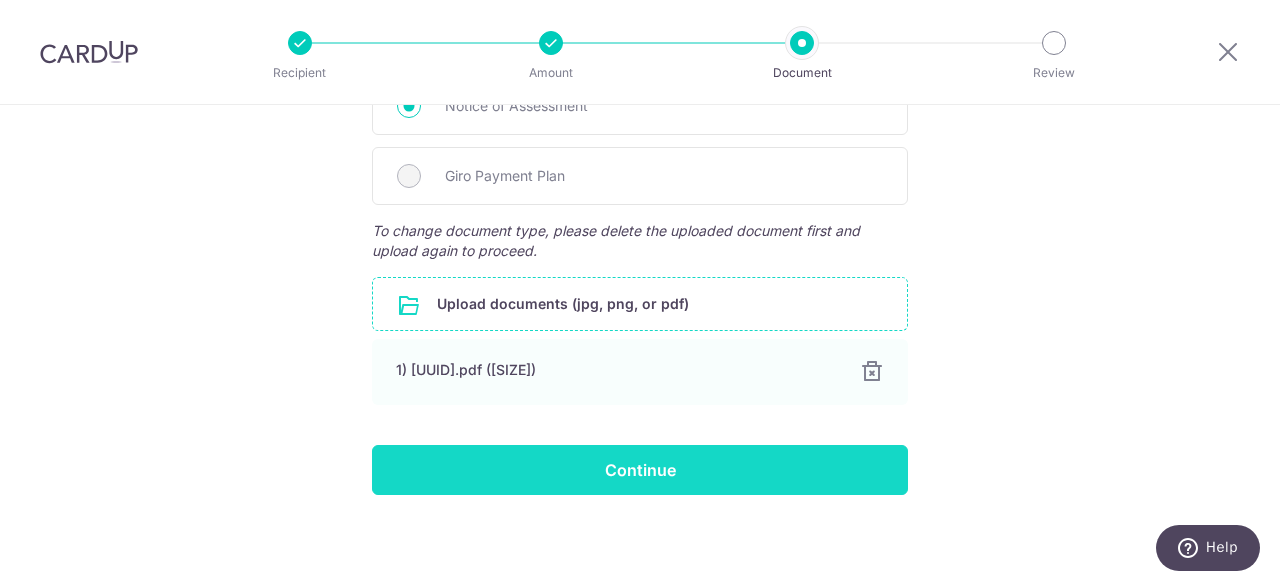 click on "Continue" at bounding box center (640, 470) 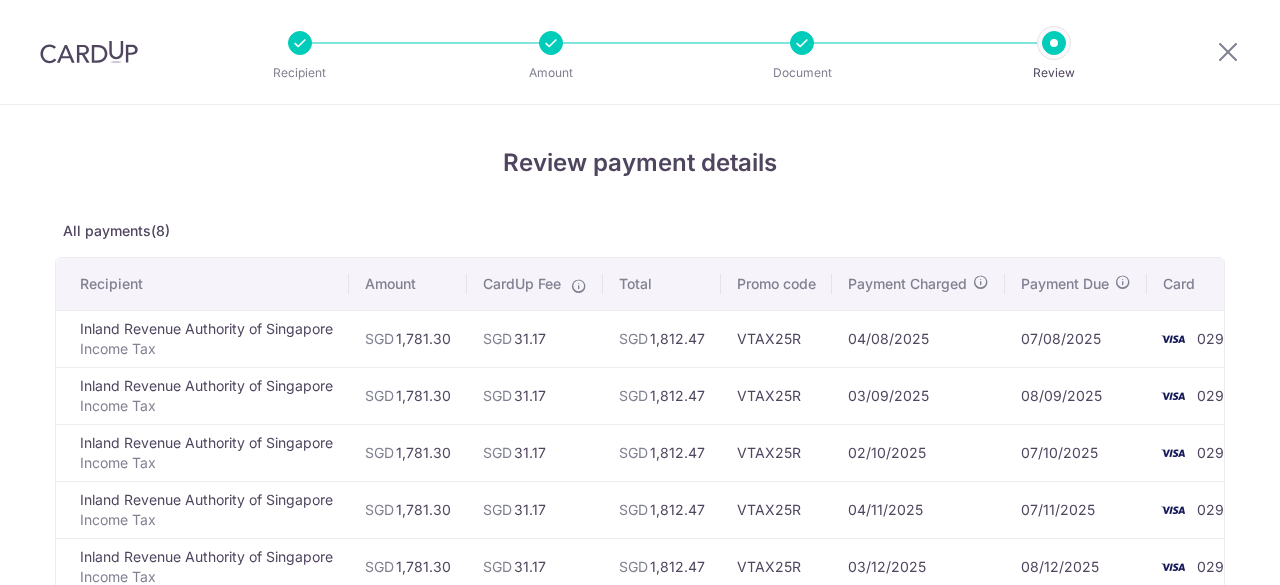 scroll, scrollTop: 0, scrollLeft: 0, axis: both 